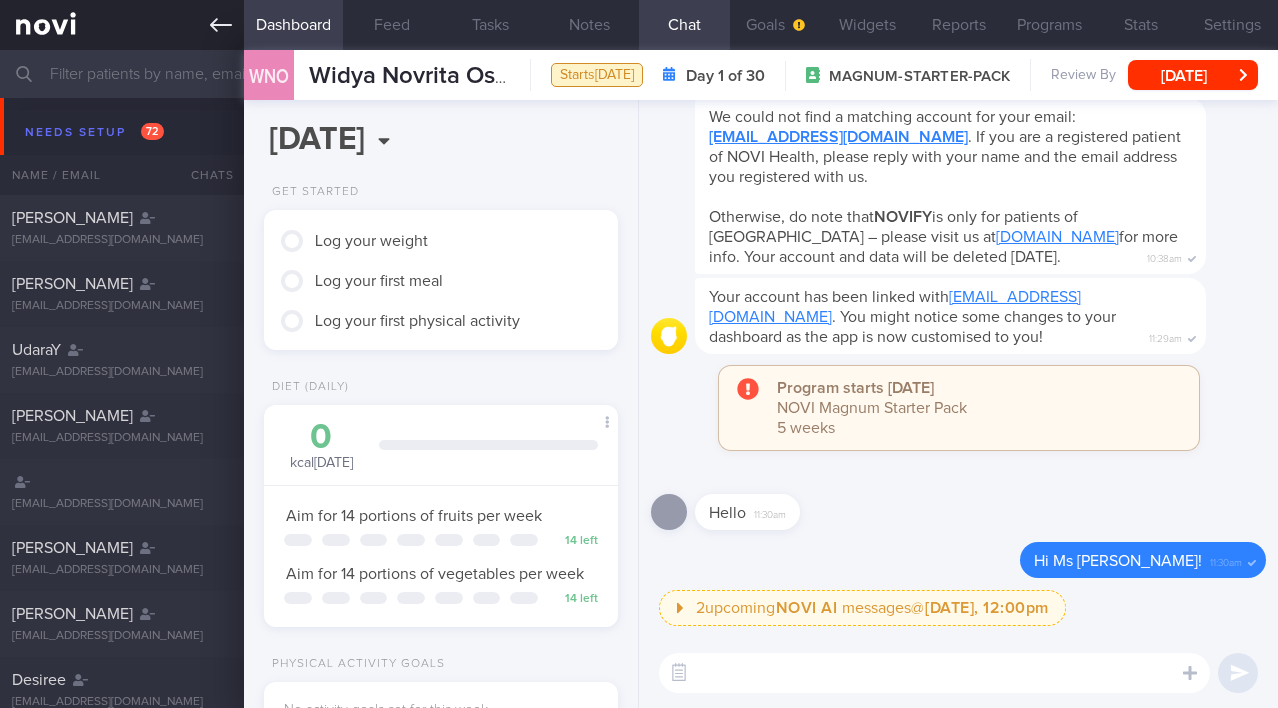 scroll, scrollTop: 0, scrollLeft: 0, axis: both 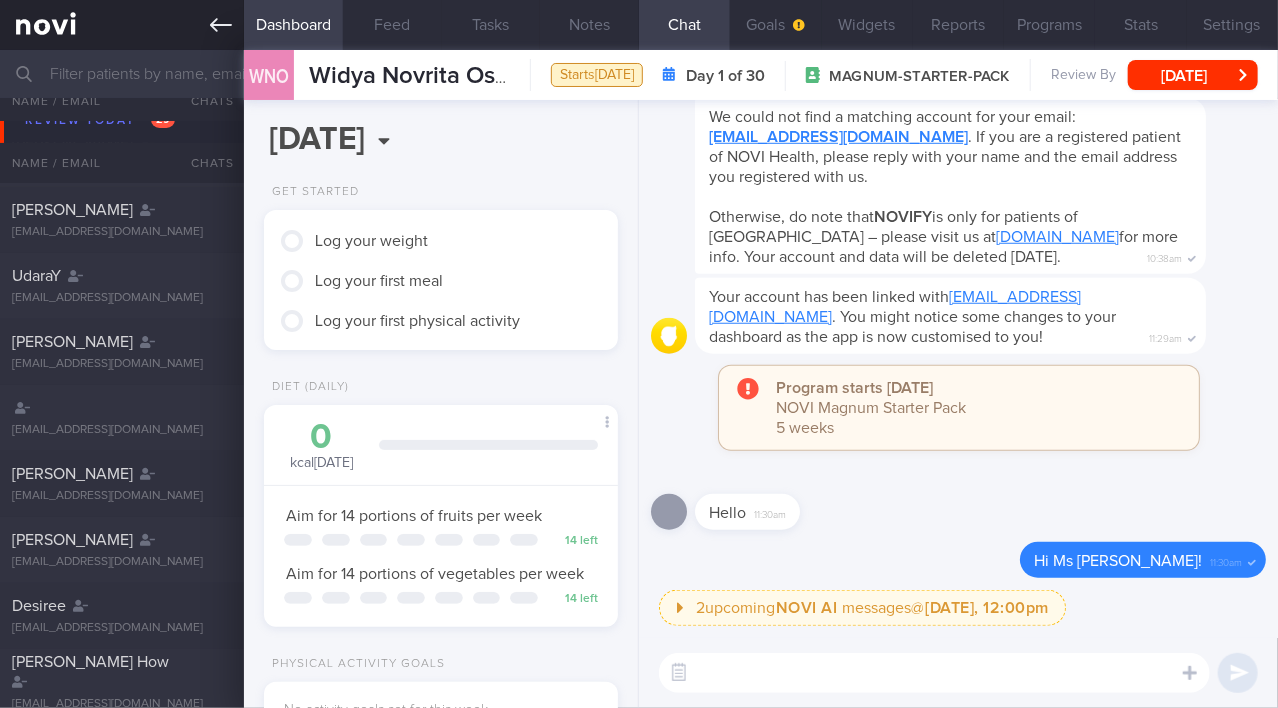 click 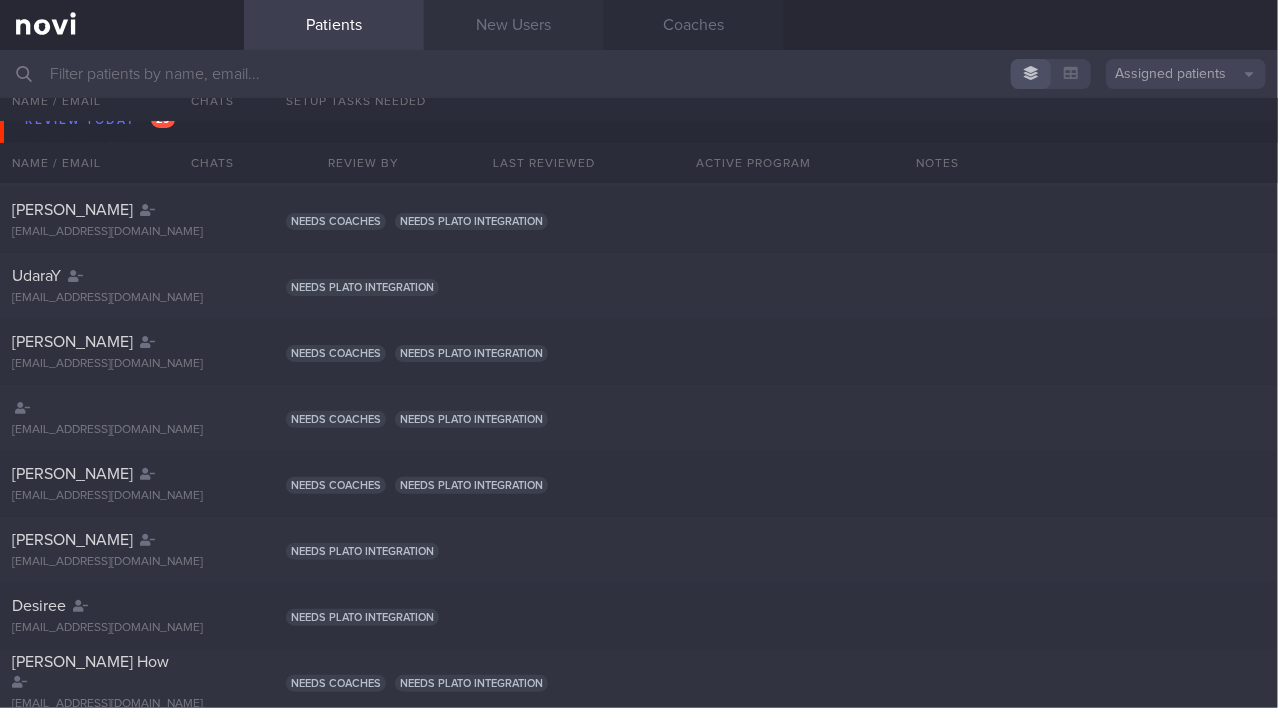 click on "New Users" at bounding box center (514, 25) 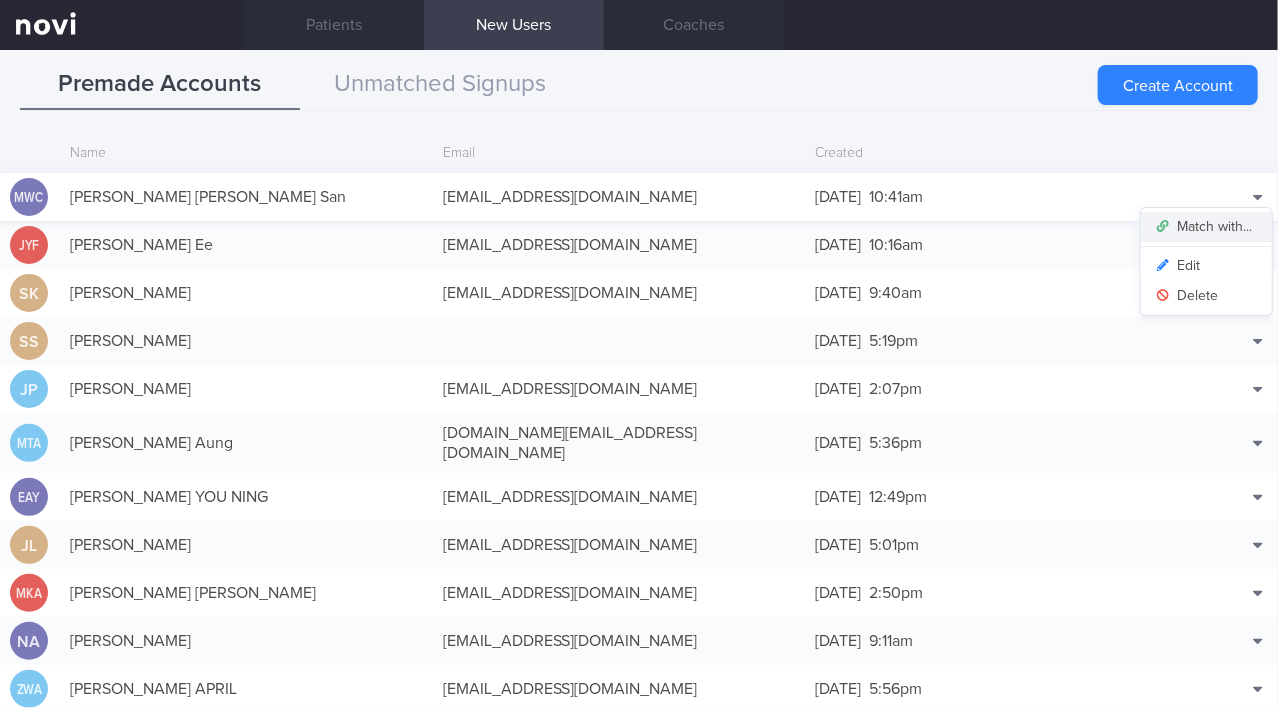 click on "Match with..." at bounding box center [1206, 227] 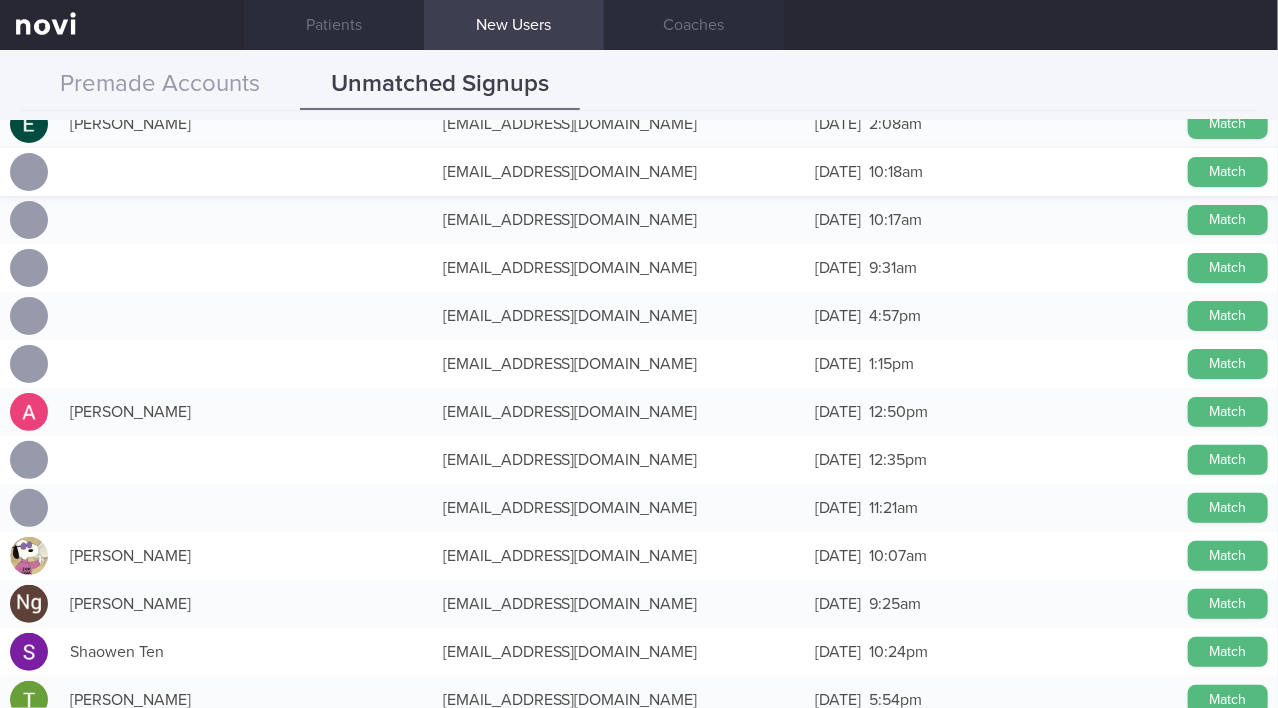 scroll, scrollTop: 181, scrollLeft: 0, axis: vertical 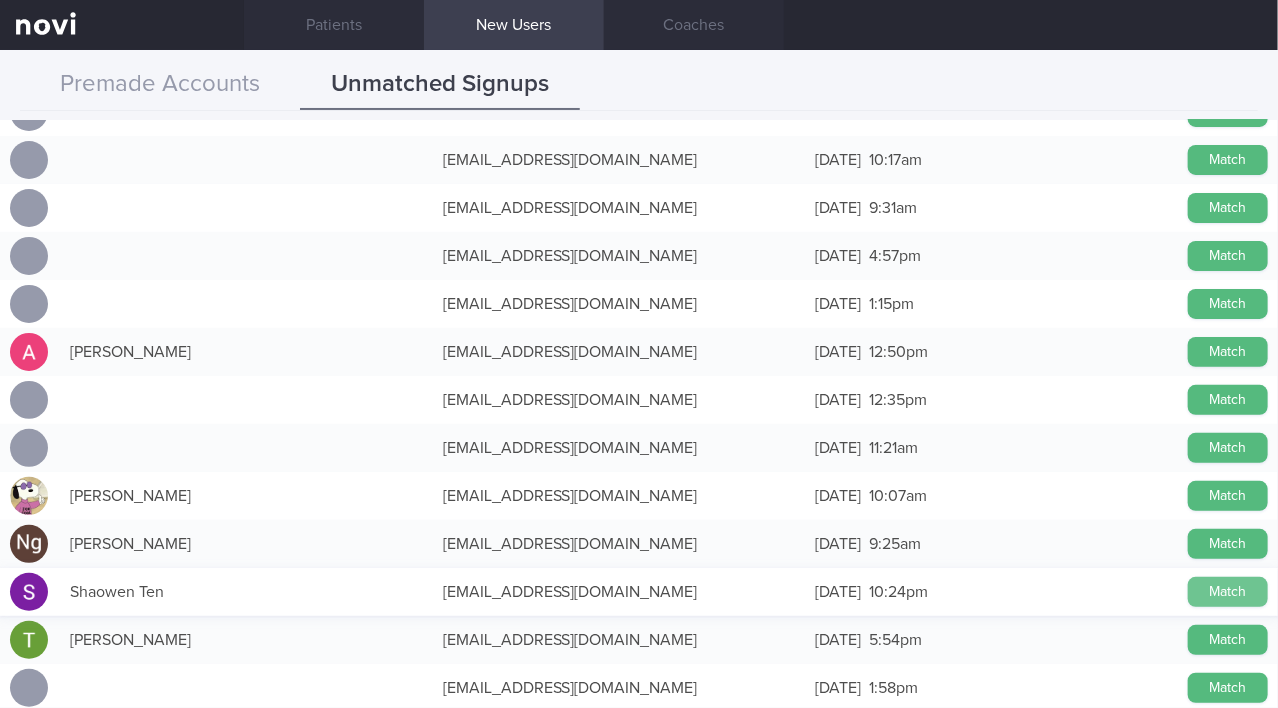 click on "Match" at bounding box center (1228, 592) 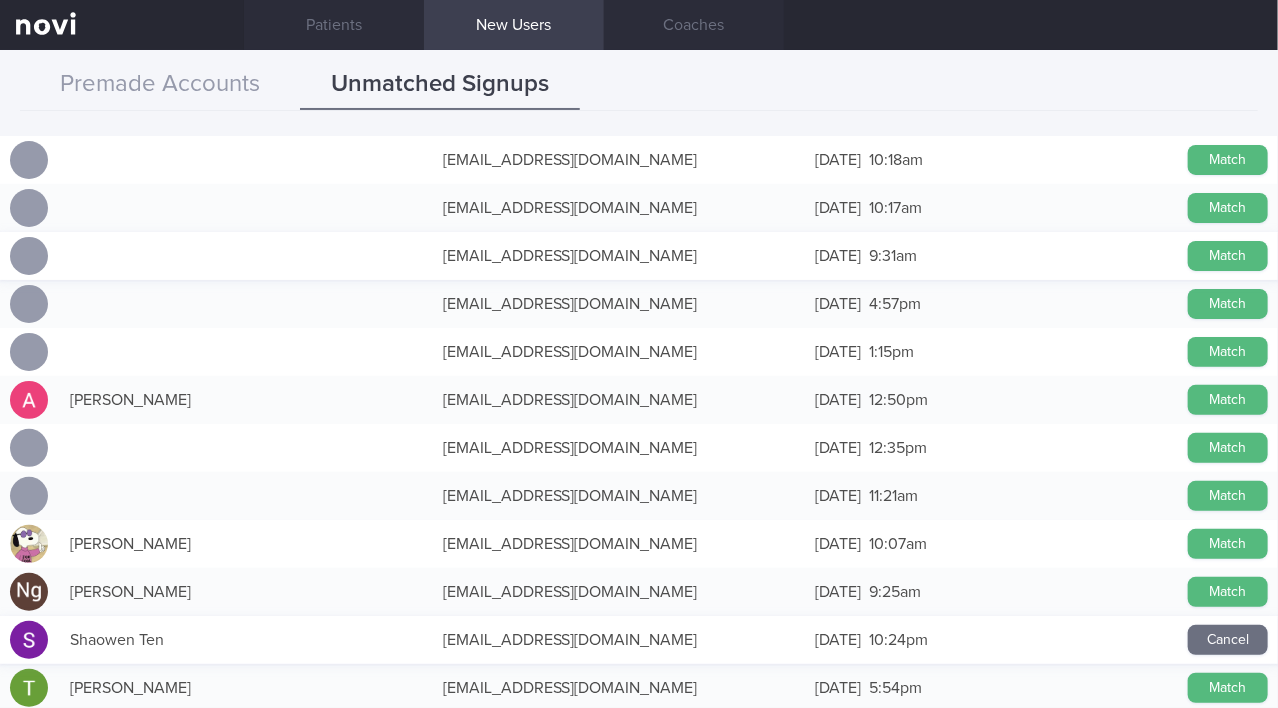 scroll, scrollTop: 321, scrollLeft: 0, axis: vertical 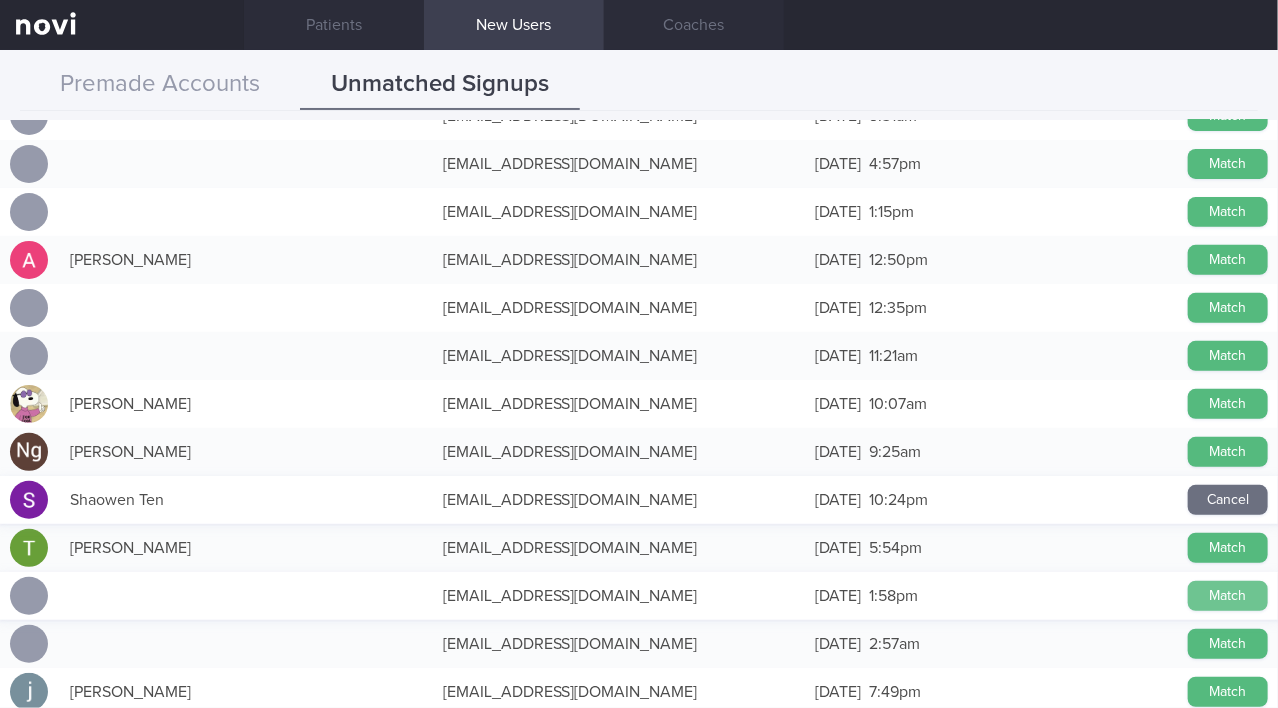 click on "Match" at bounding box center (1228, 596) 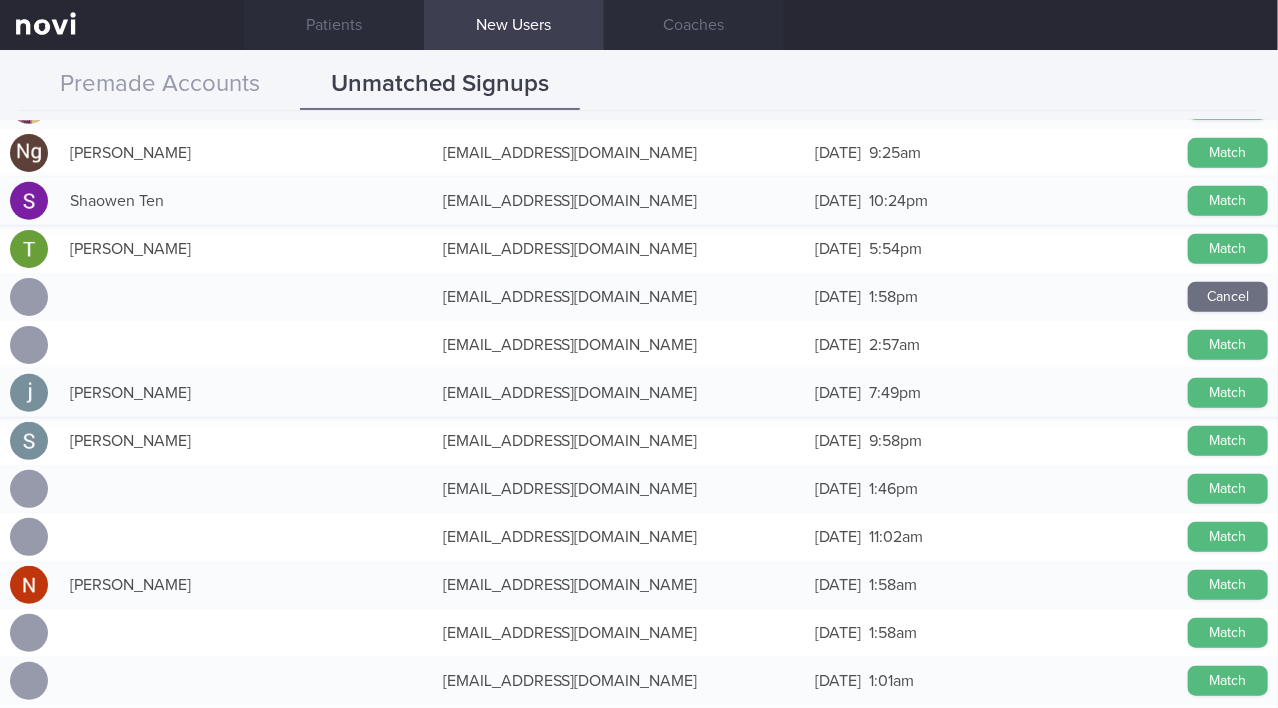 scroll, scrollTop: 636, scrollLeft: 0, axis: vertical 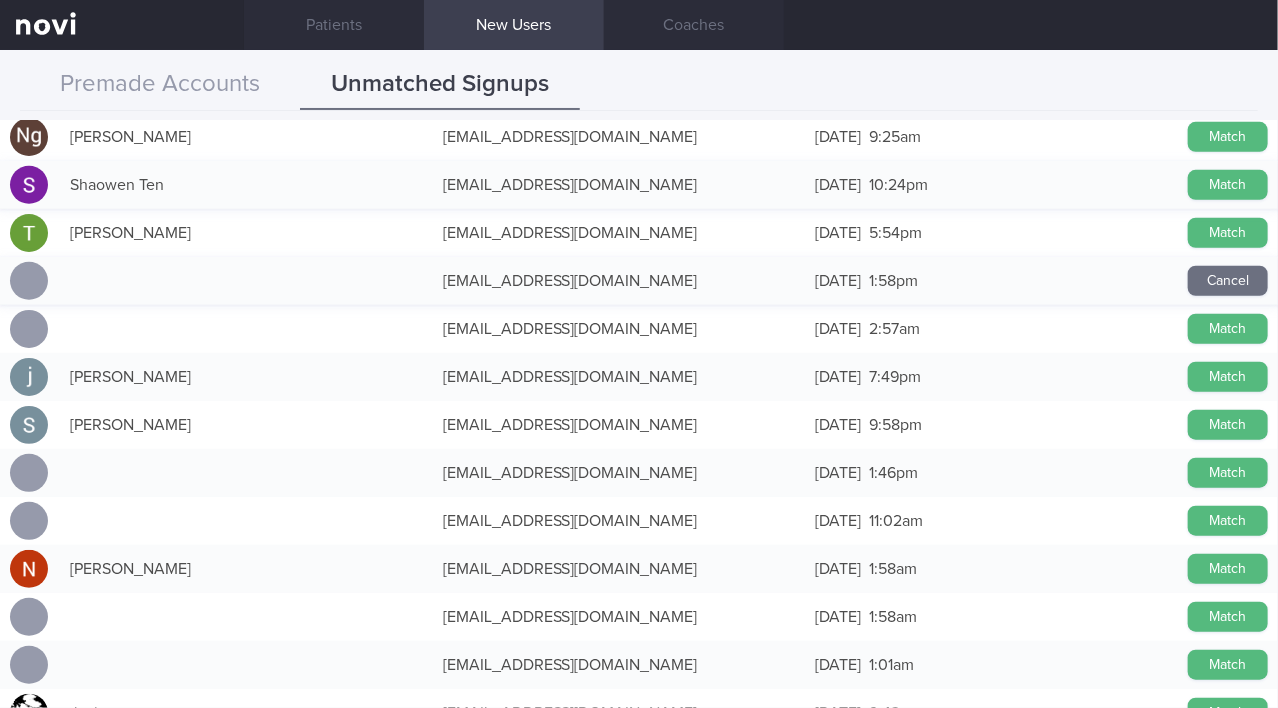 click on "Cancel" at bounding box center [1228, 281] 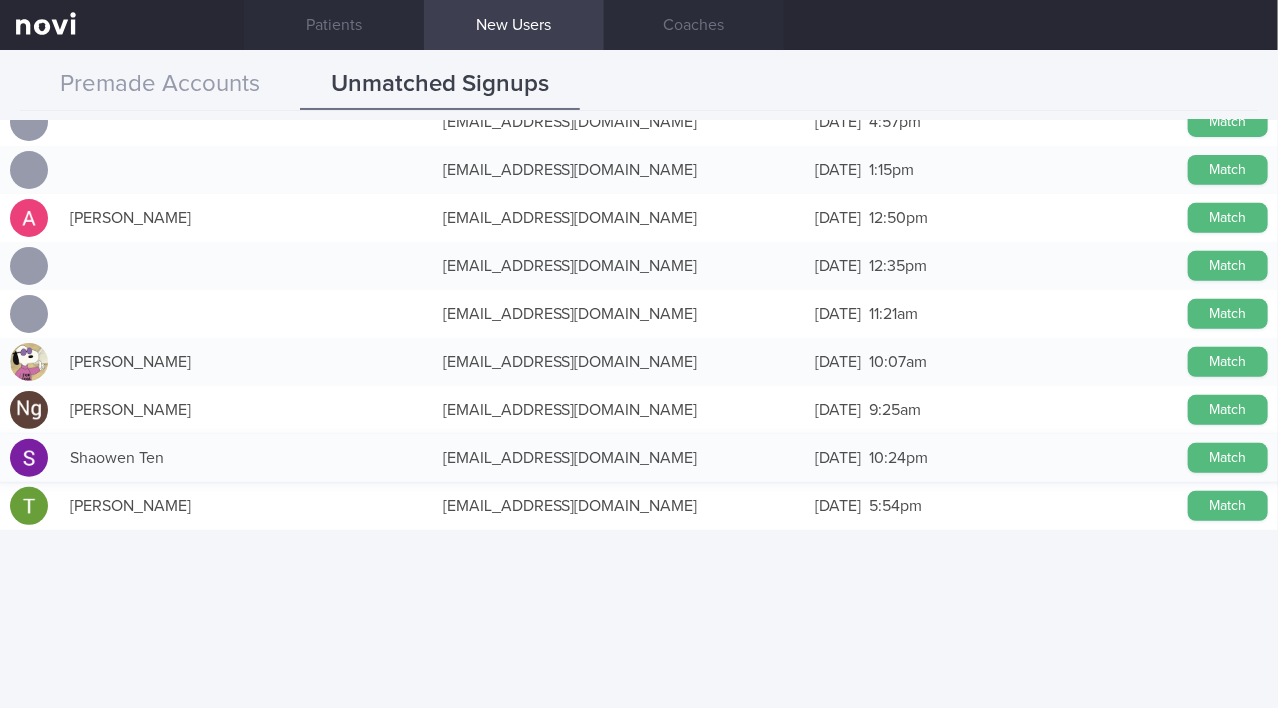 scroll, scrollTop: 0, scrollLeft: 0, axis: both 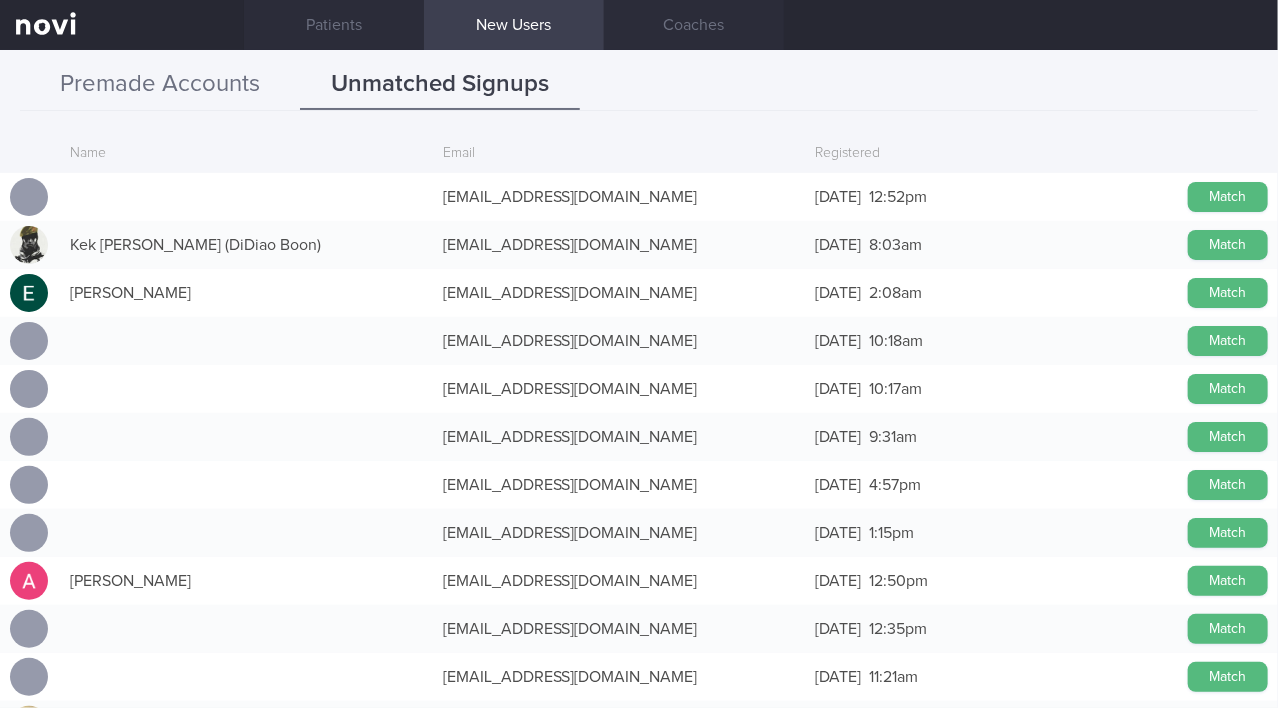 click on "Premade Accounts" at bounding box center (160, 85) 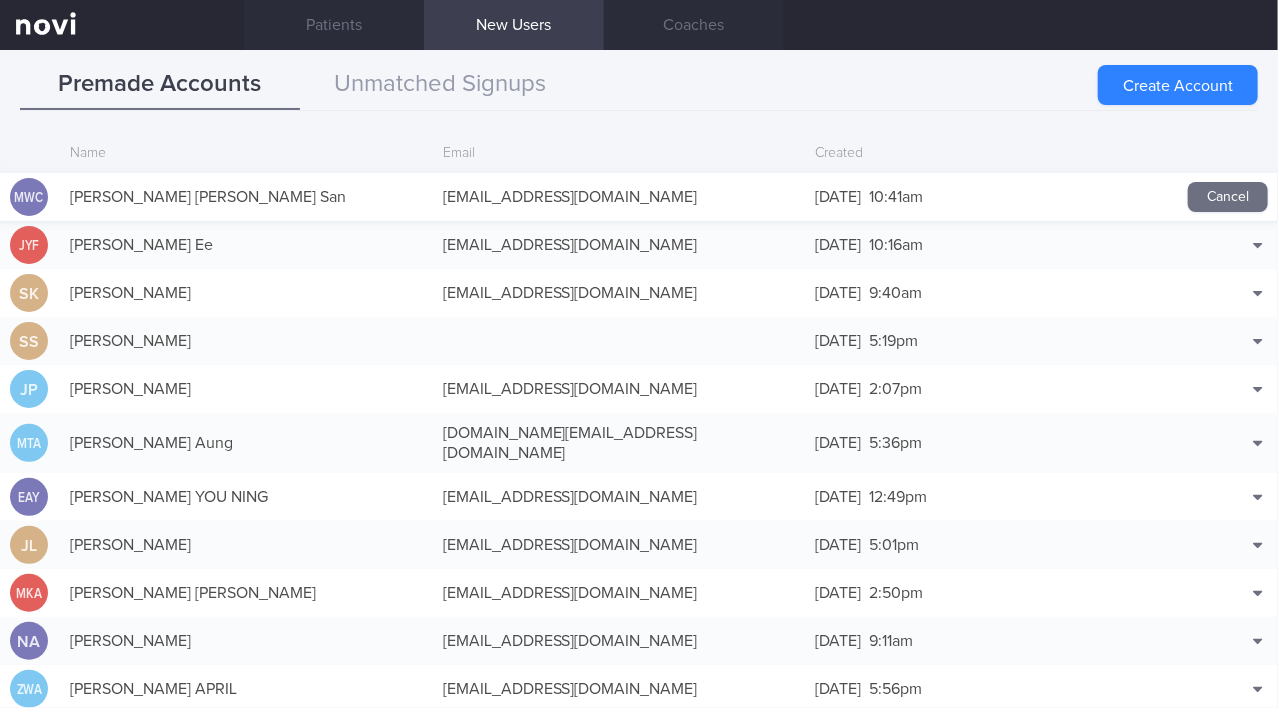 click on "Cancel" at bounding box center [1228, 197] 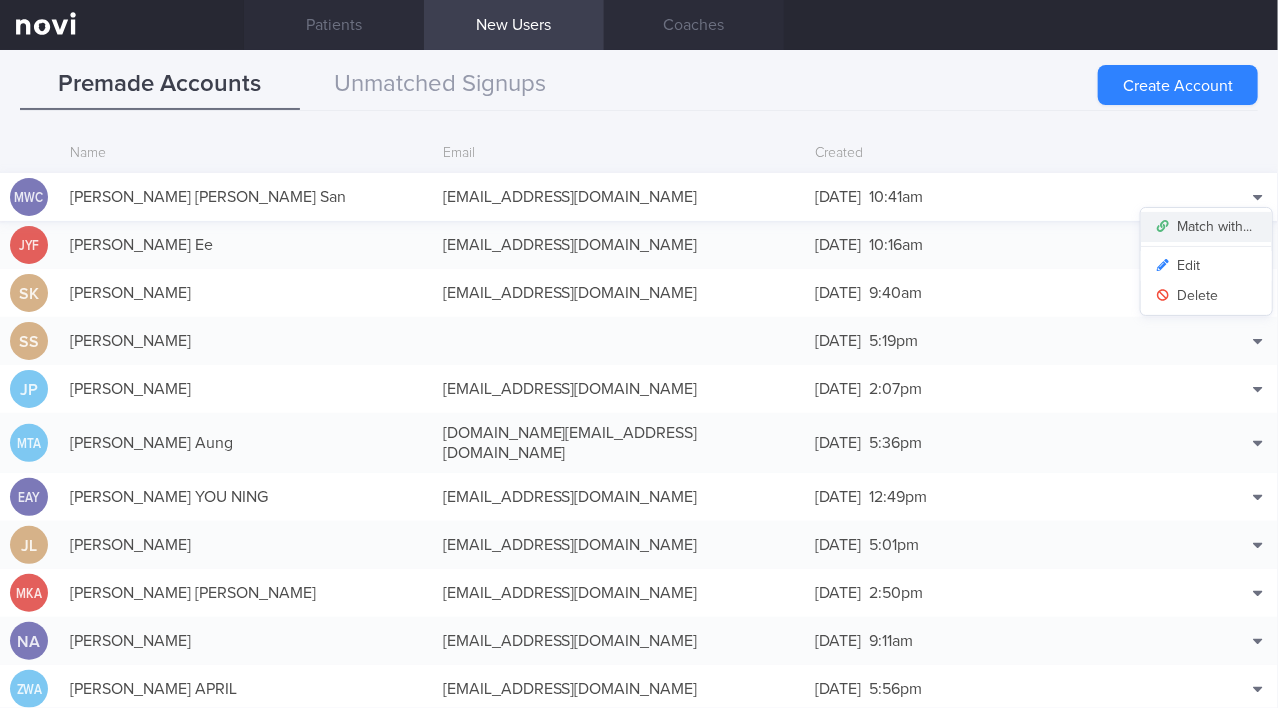 click on "Match with..." at bounding box center (1206, 227) 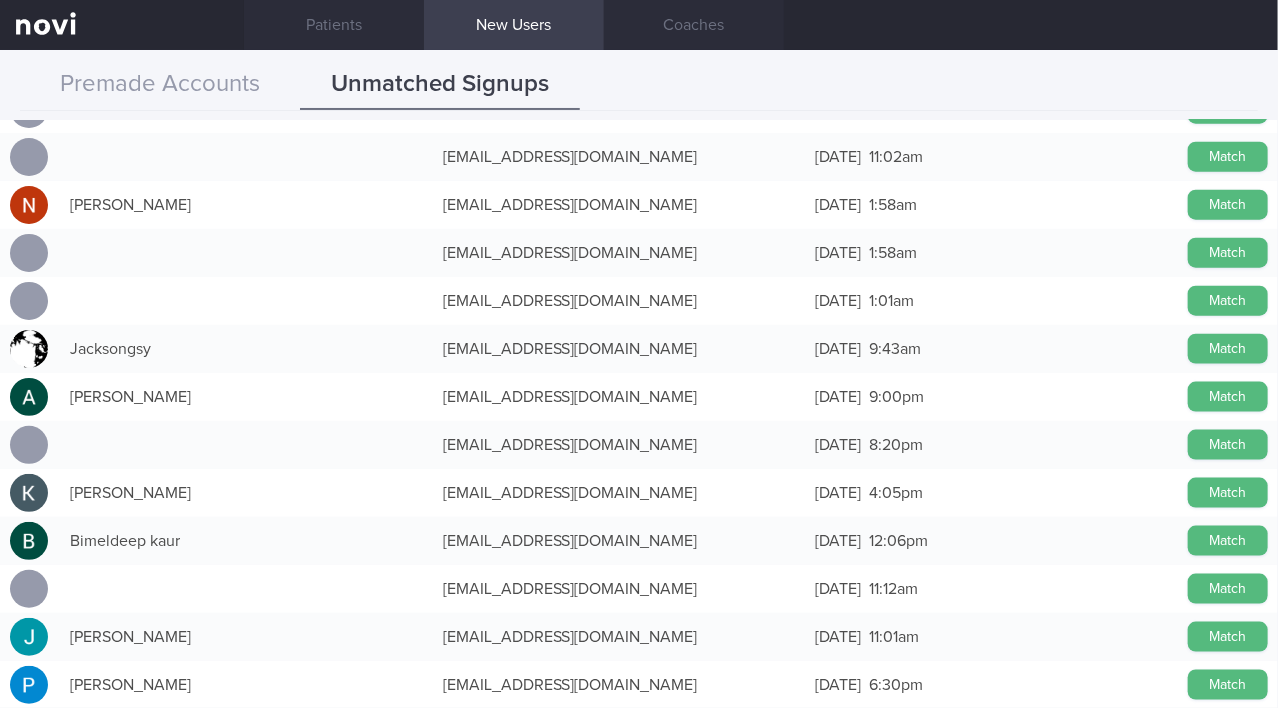 scroll, scrollTop: 727, scrollLeft: 0, axis: vertical 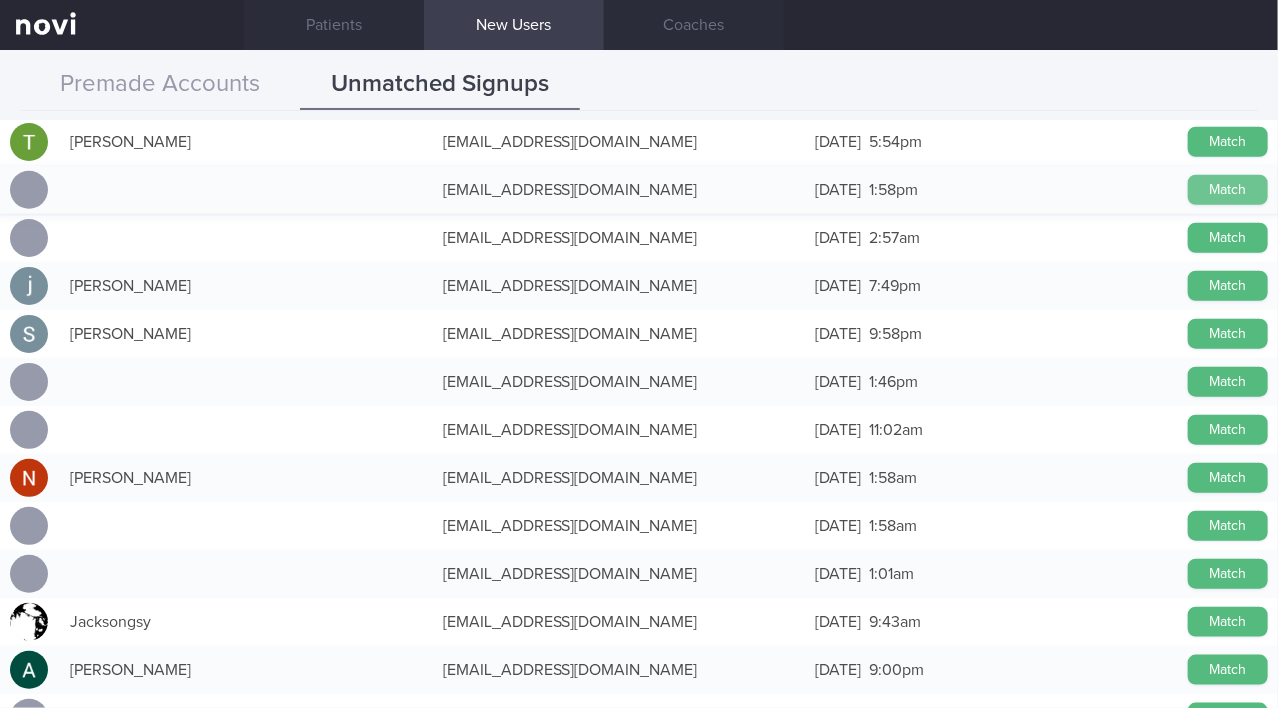 click on "Match" at bounding box center [1228, 190] 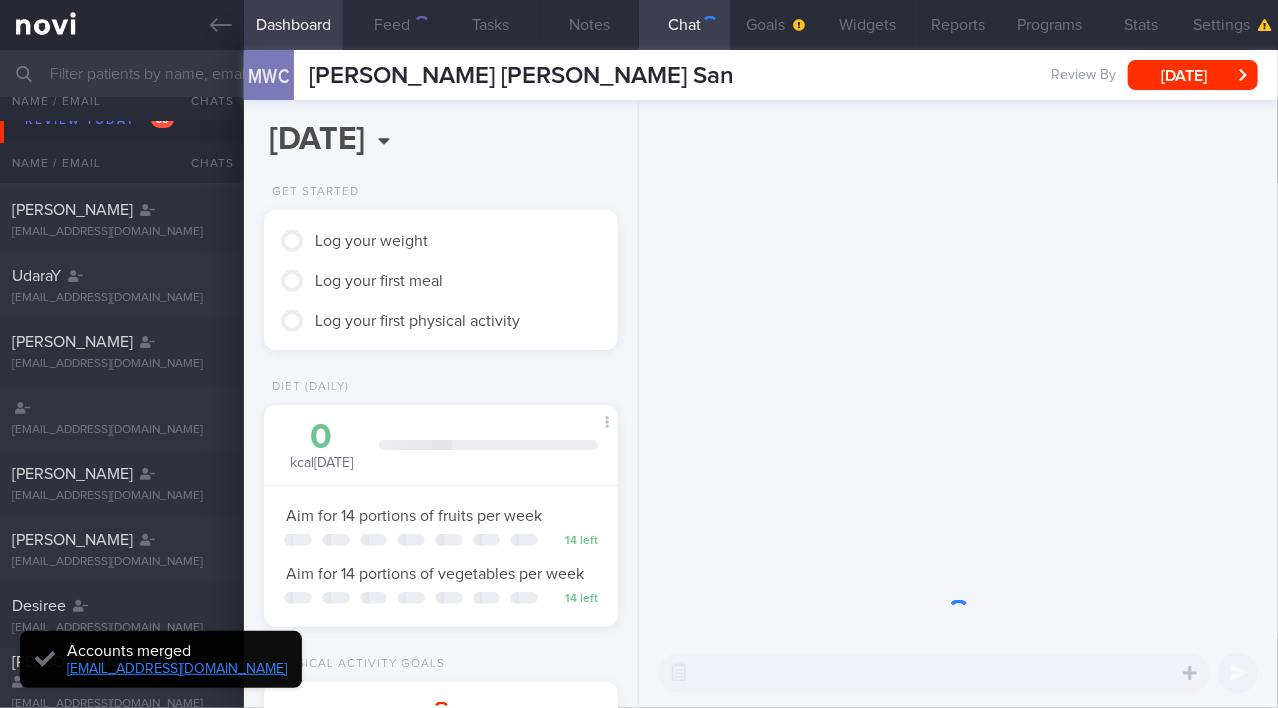scroll, scrollTop: 180, scrollLeft: 305, axis: both 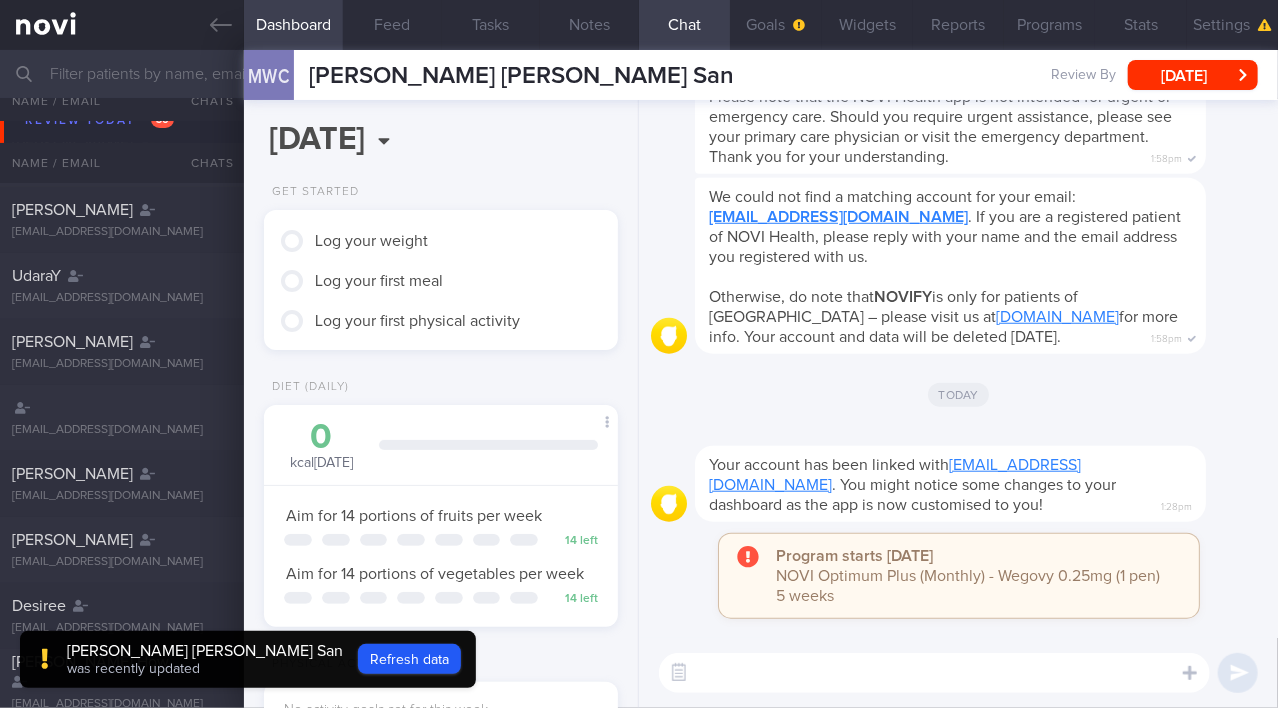 click at bounding box center [934, 673] 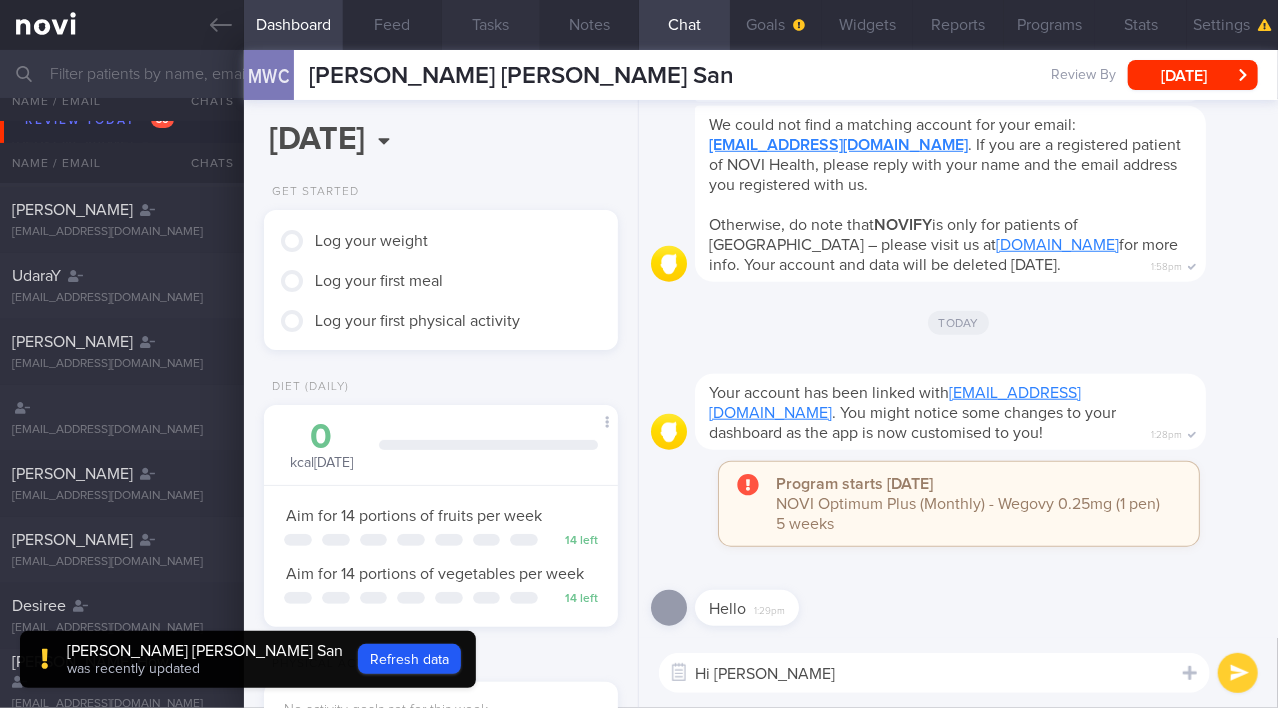type on "Hi [PERSON_NAME]!" 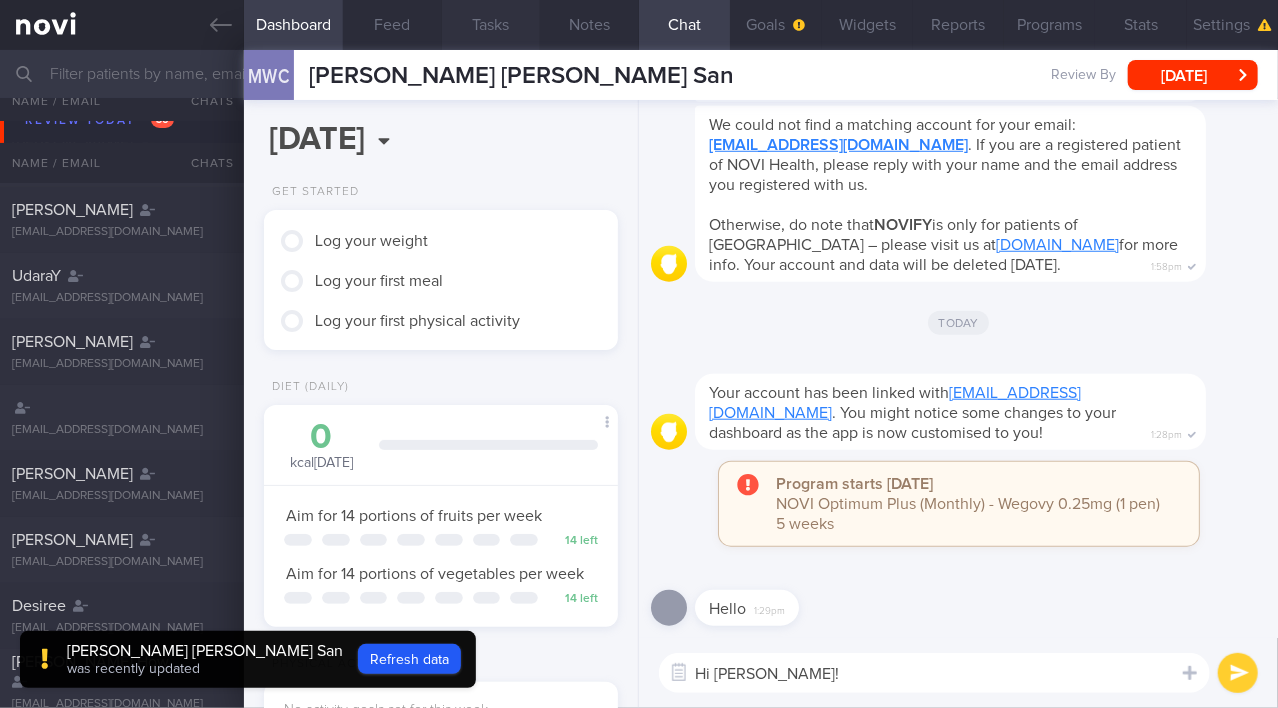 type 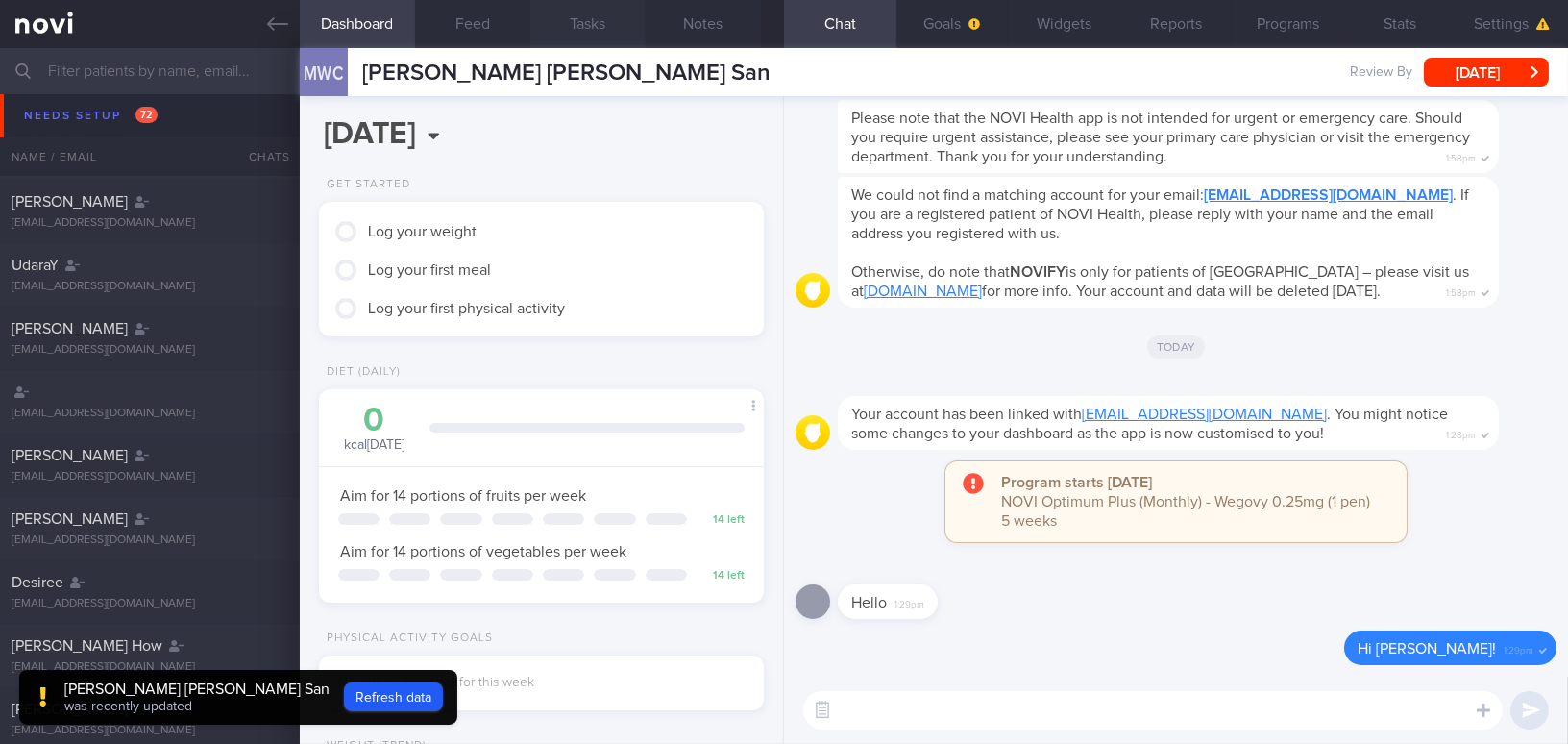 scroll, scrollTop: 70, scrollLeft: 0, axis: vertical 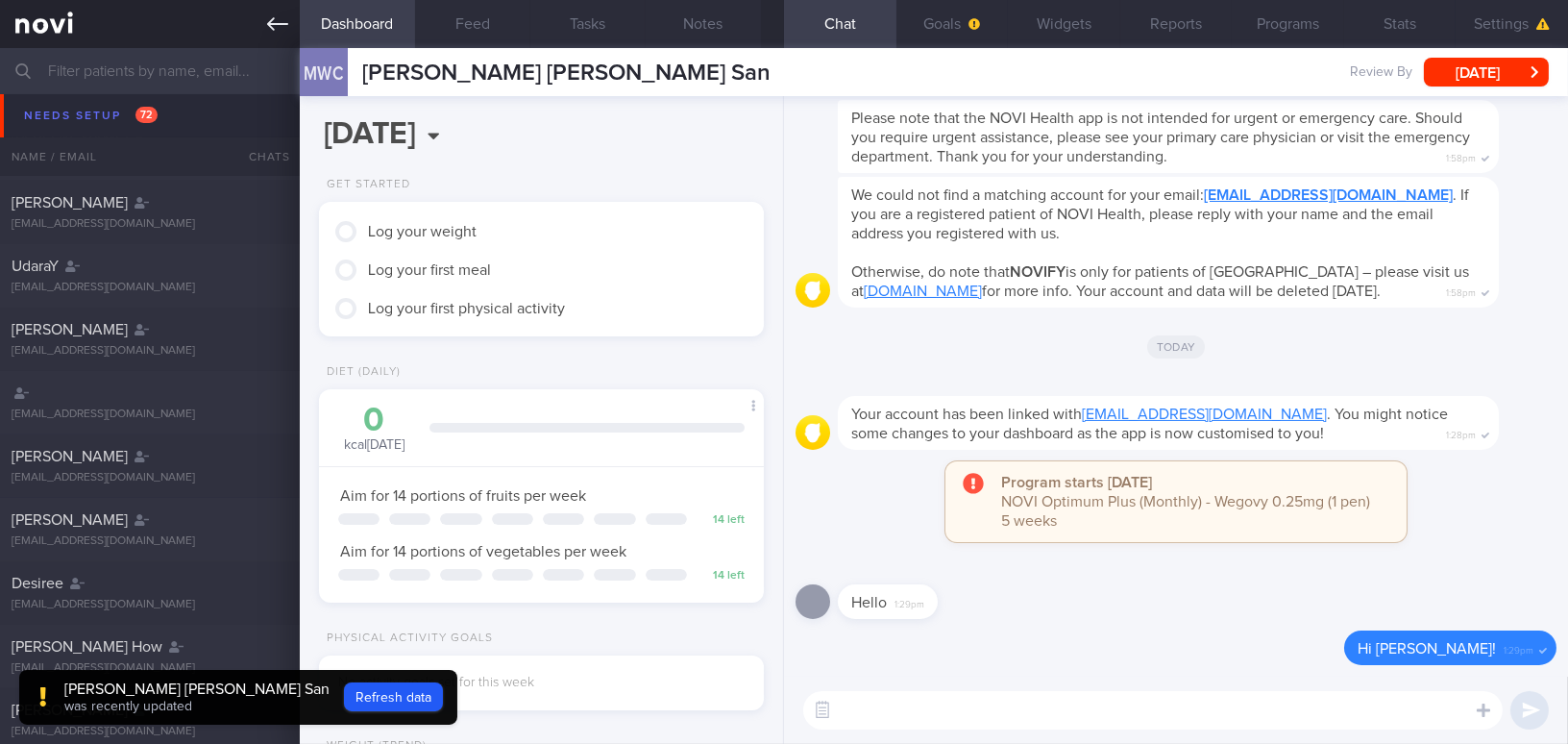 click 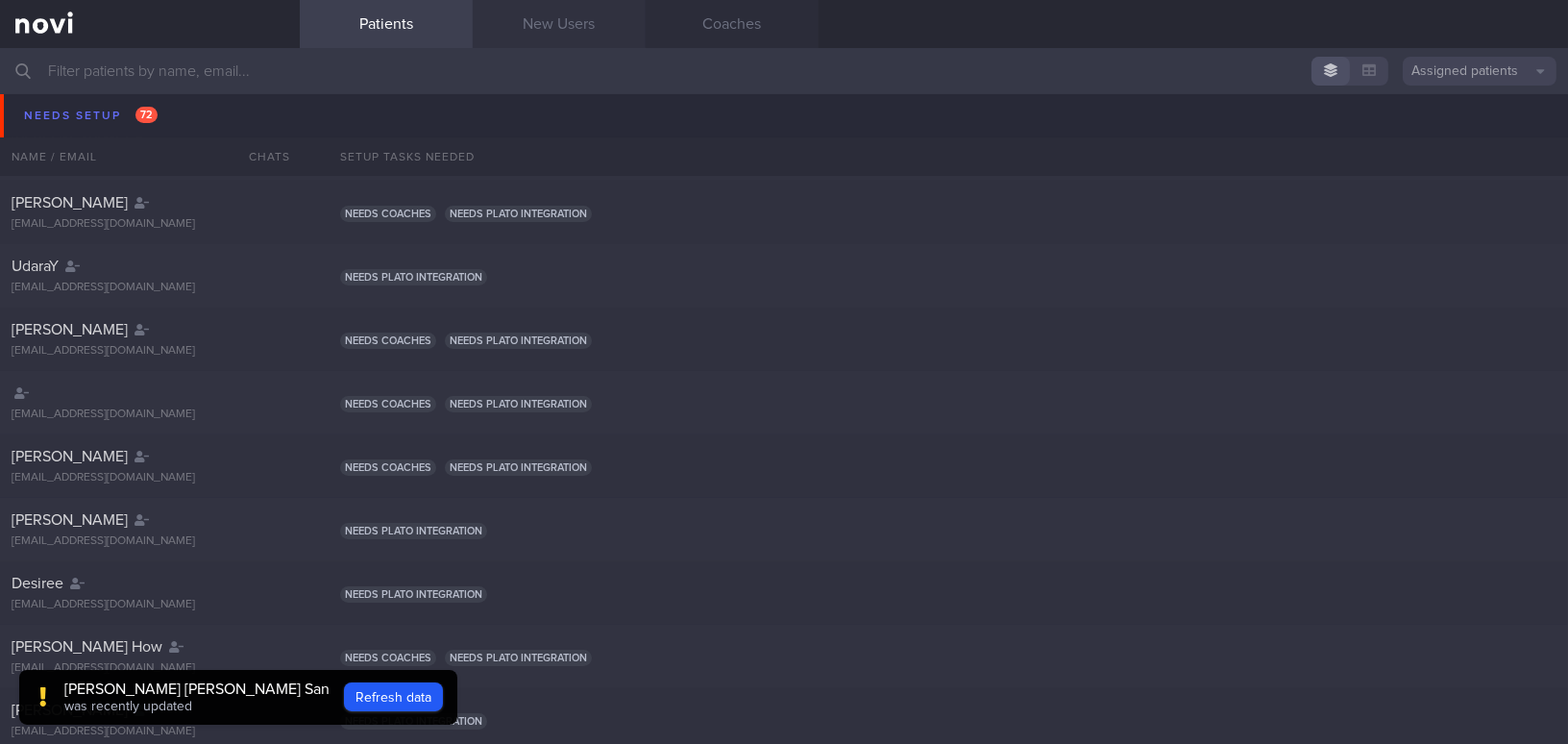 click on "New Users" at bounding box center (559, 24) 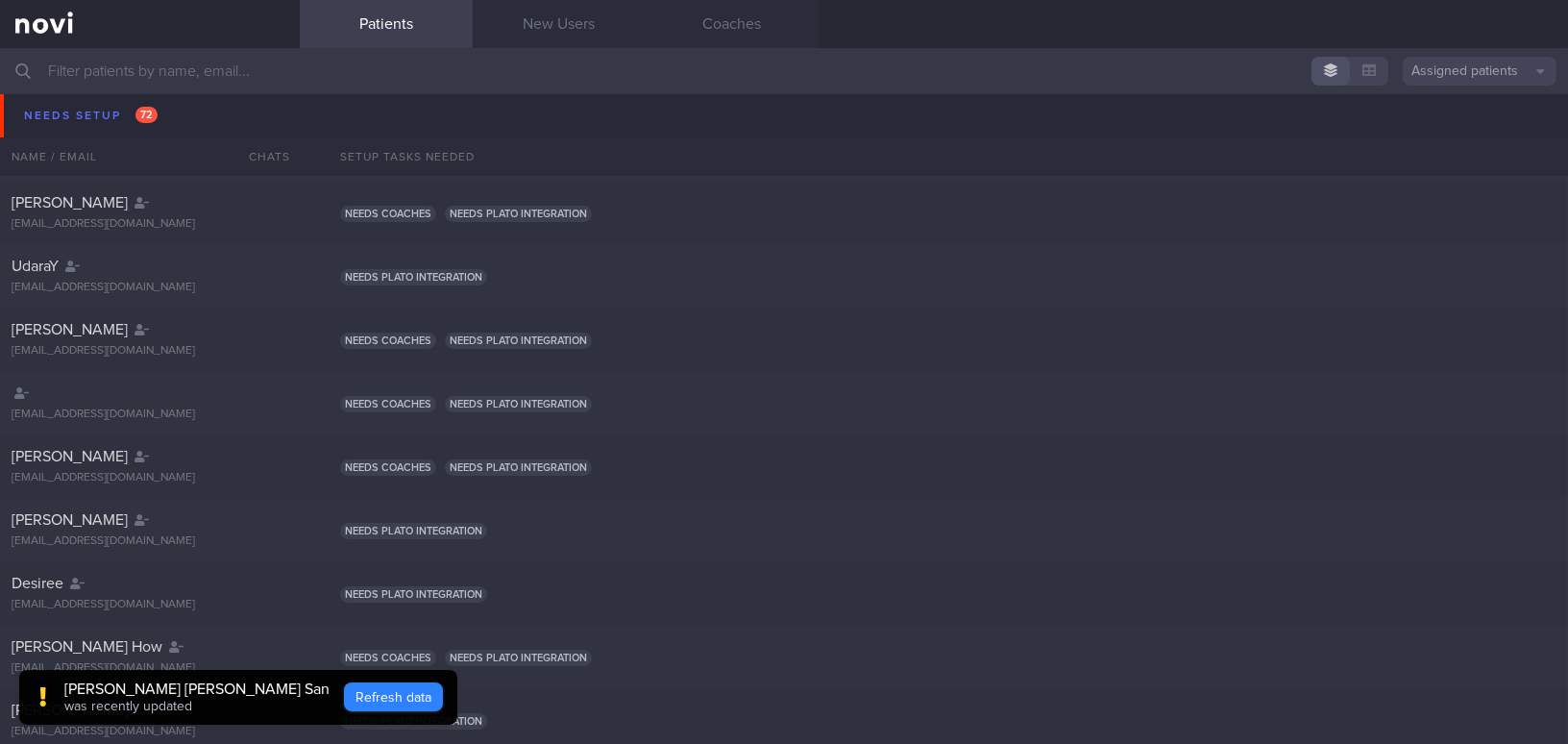 click on "Refresh data" at bounding box center (393, 697) 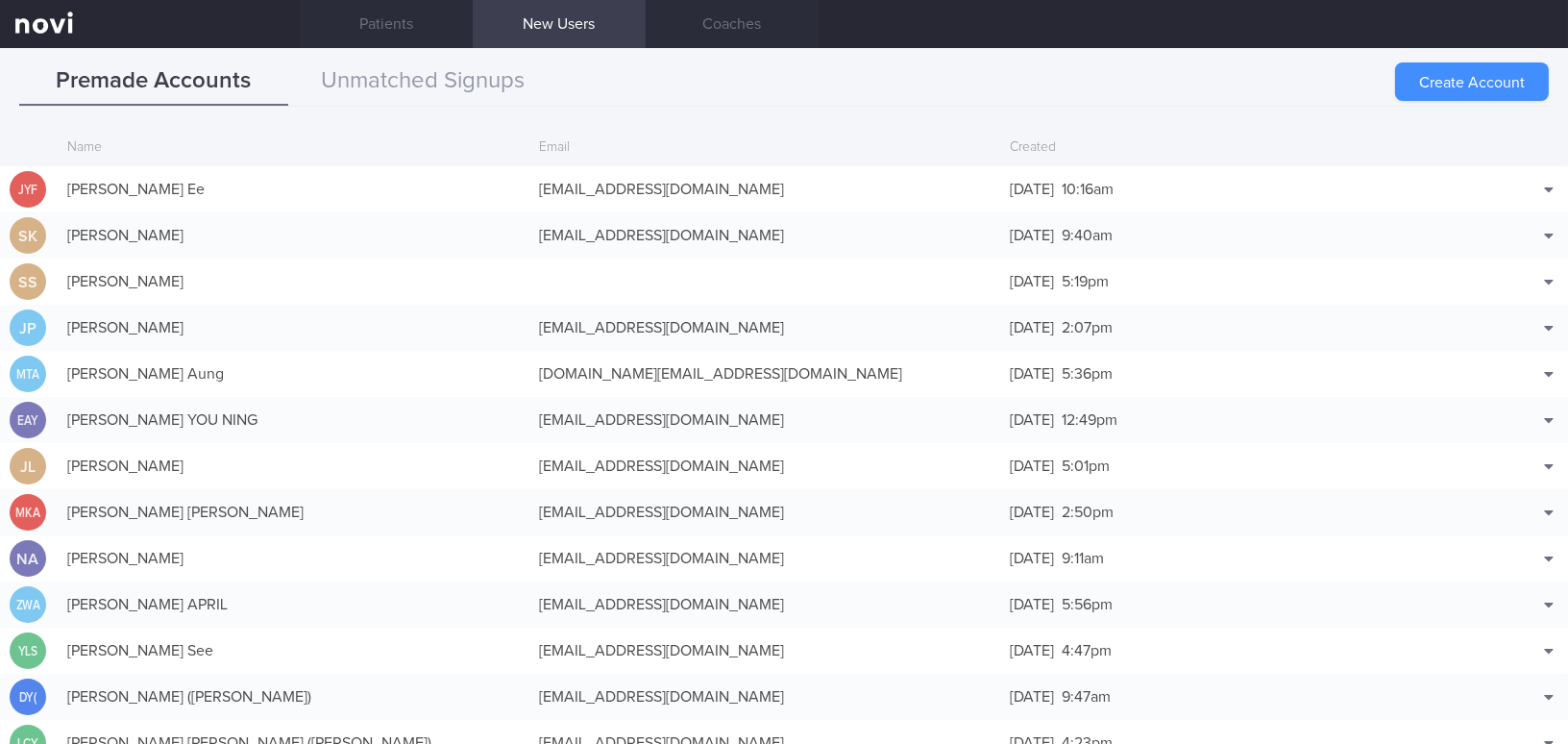 click on "Create Account" at bounding box center (1472, 82) 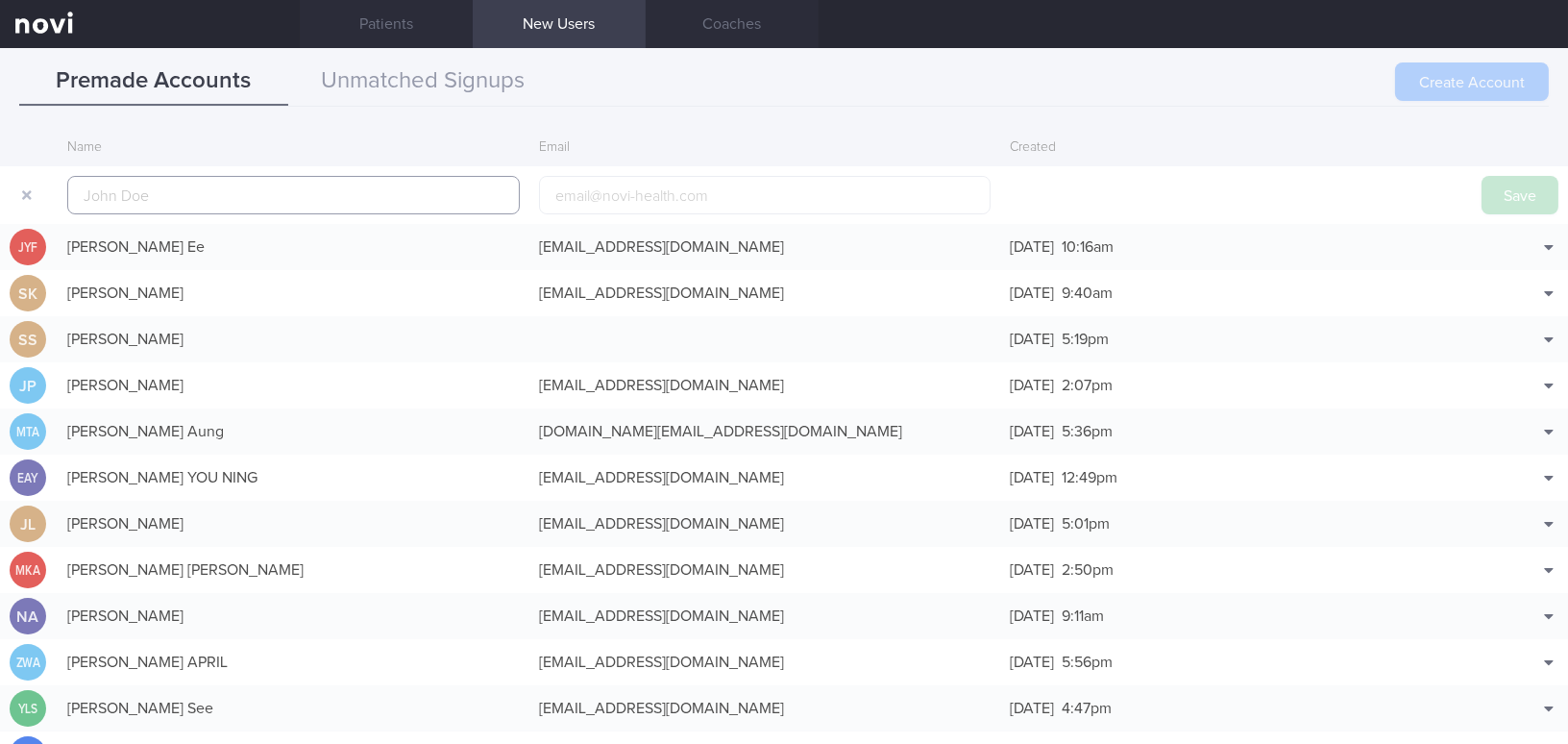 scroll, scrollTop: 45, scrollLeft: 0, axis: vertical 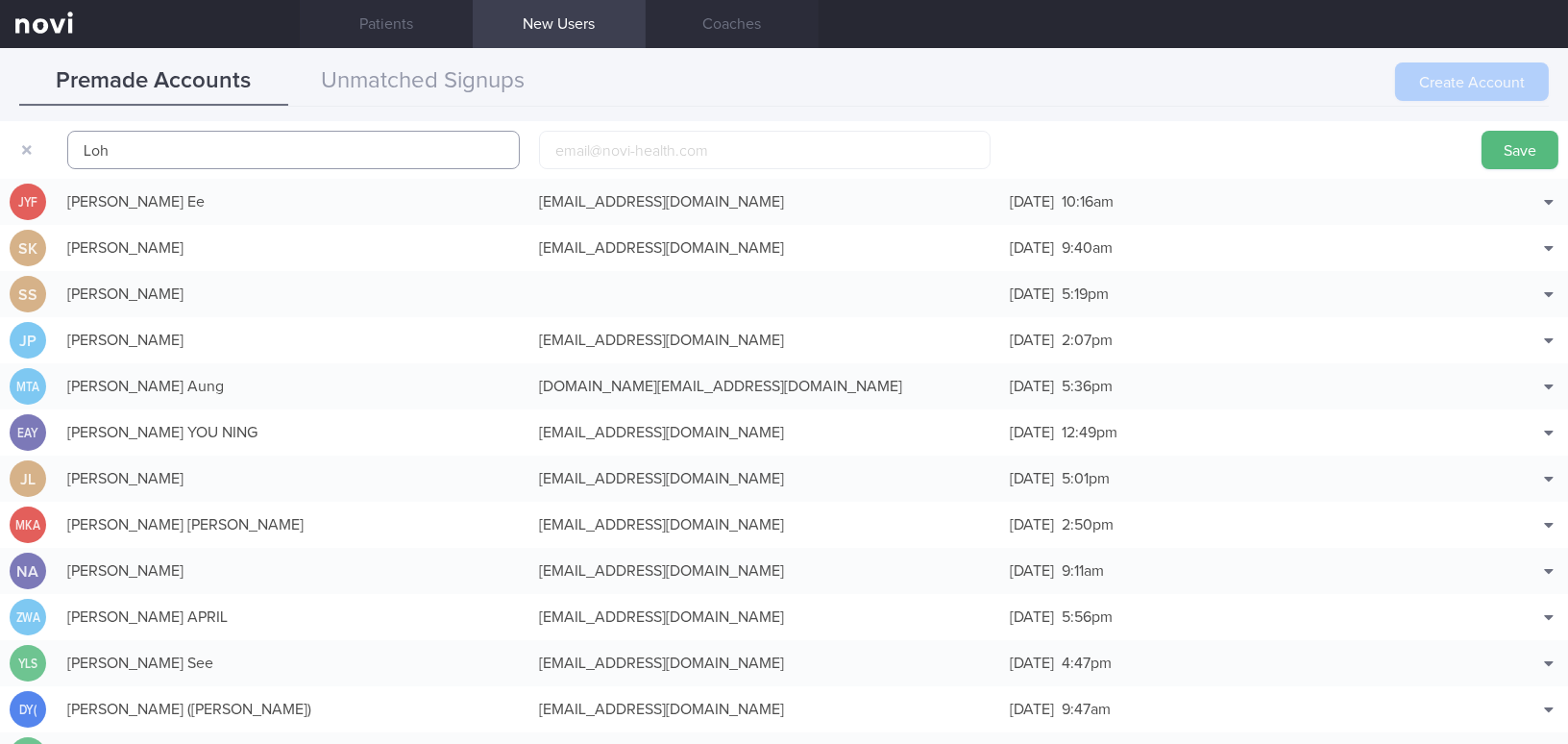 click on "Loh" at bounding box center [293, 150] 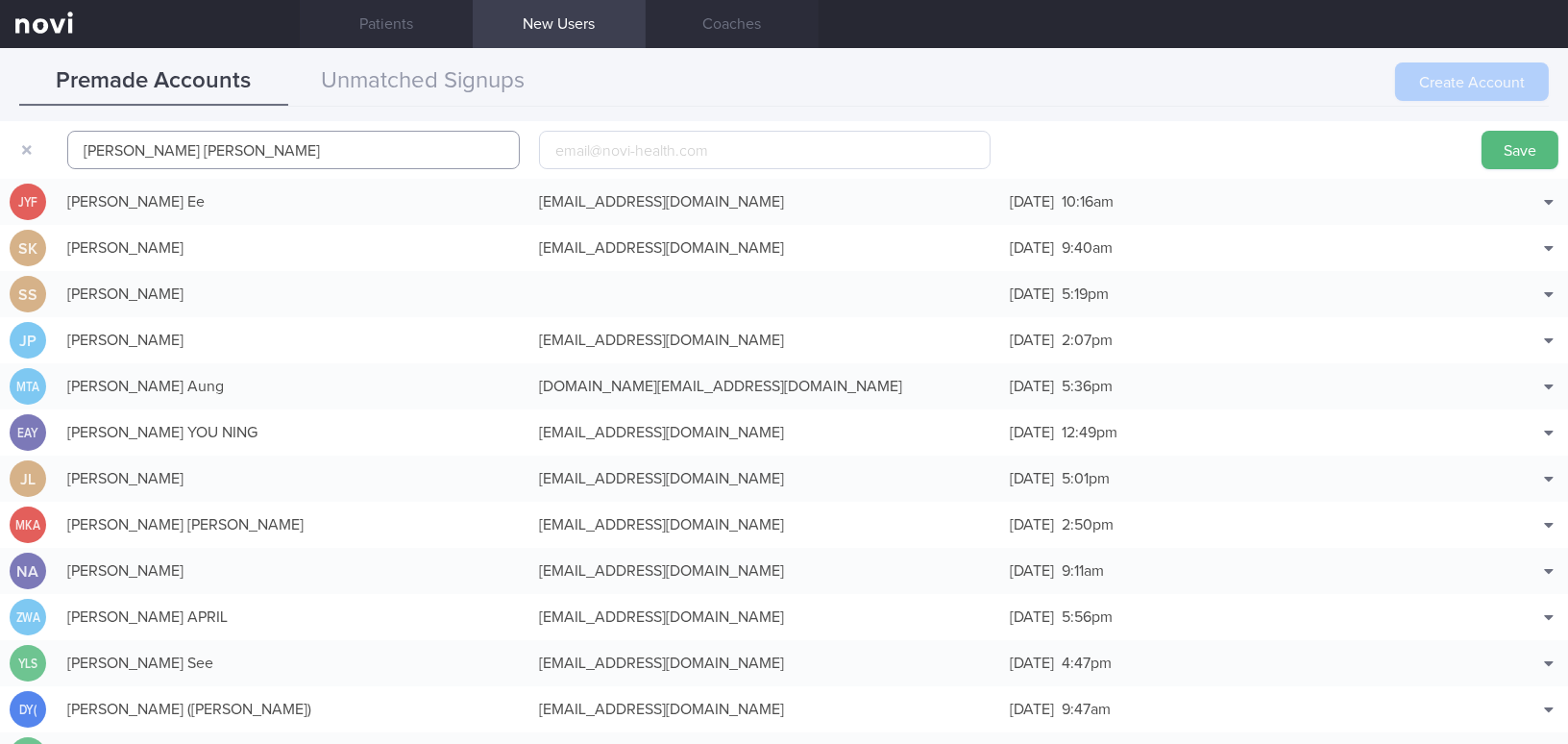 type on "[PERSON_NAME] [PERSON_NAME]" 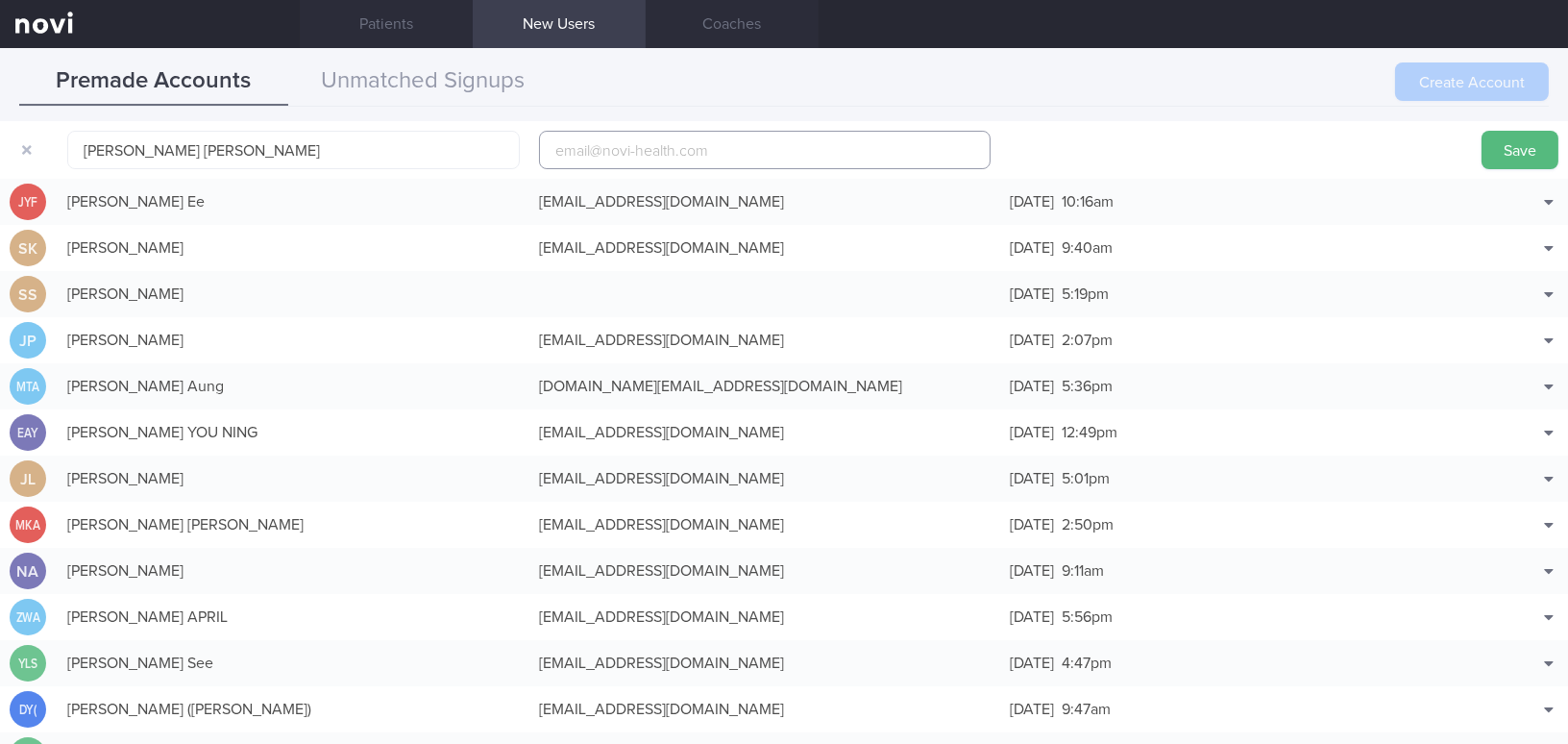 click at bounding box center [765, 150] 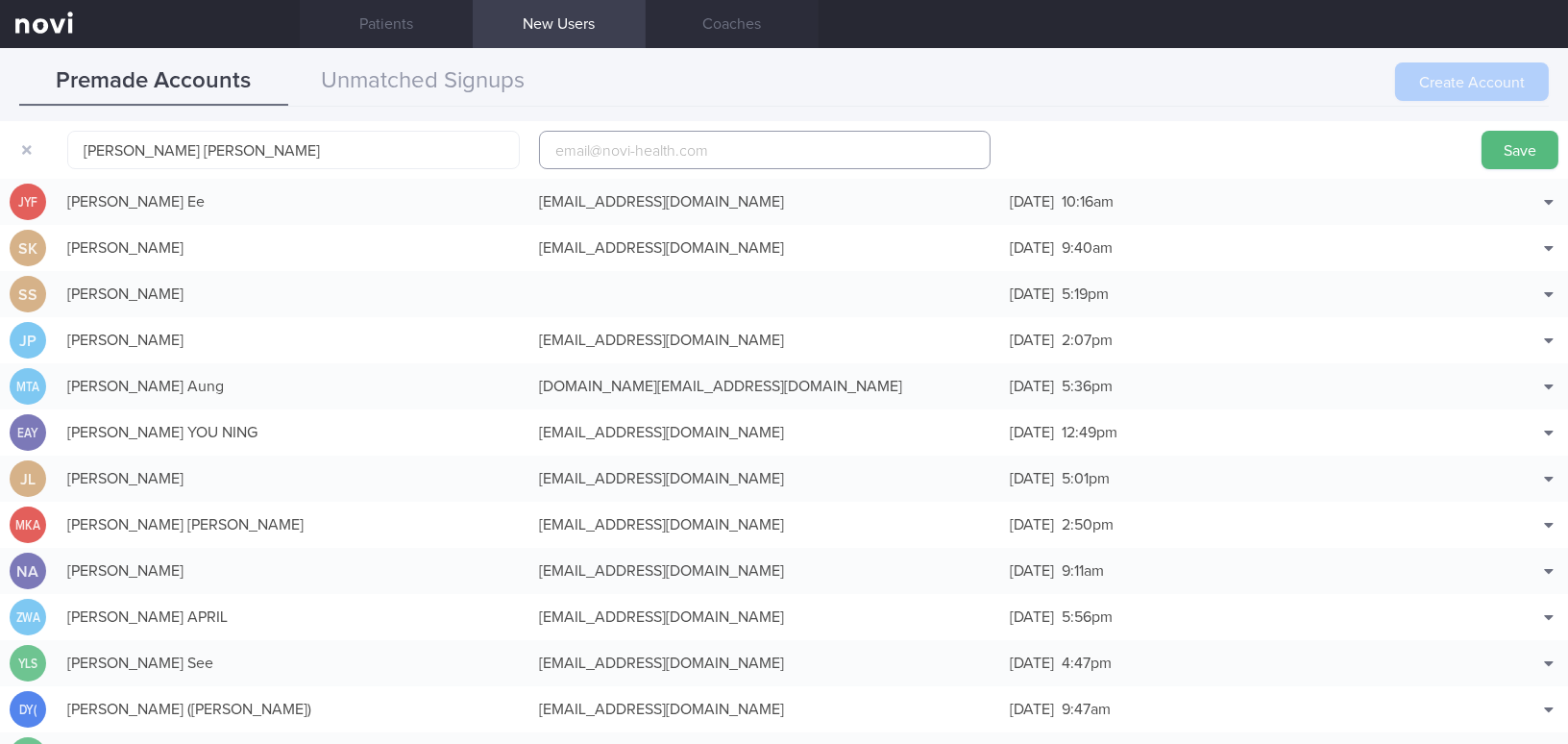 paste on "[EMAIL_ADDRESS][DOMAIN_NAME]" 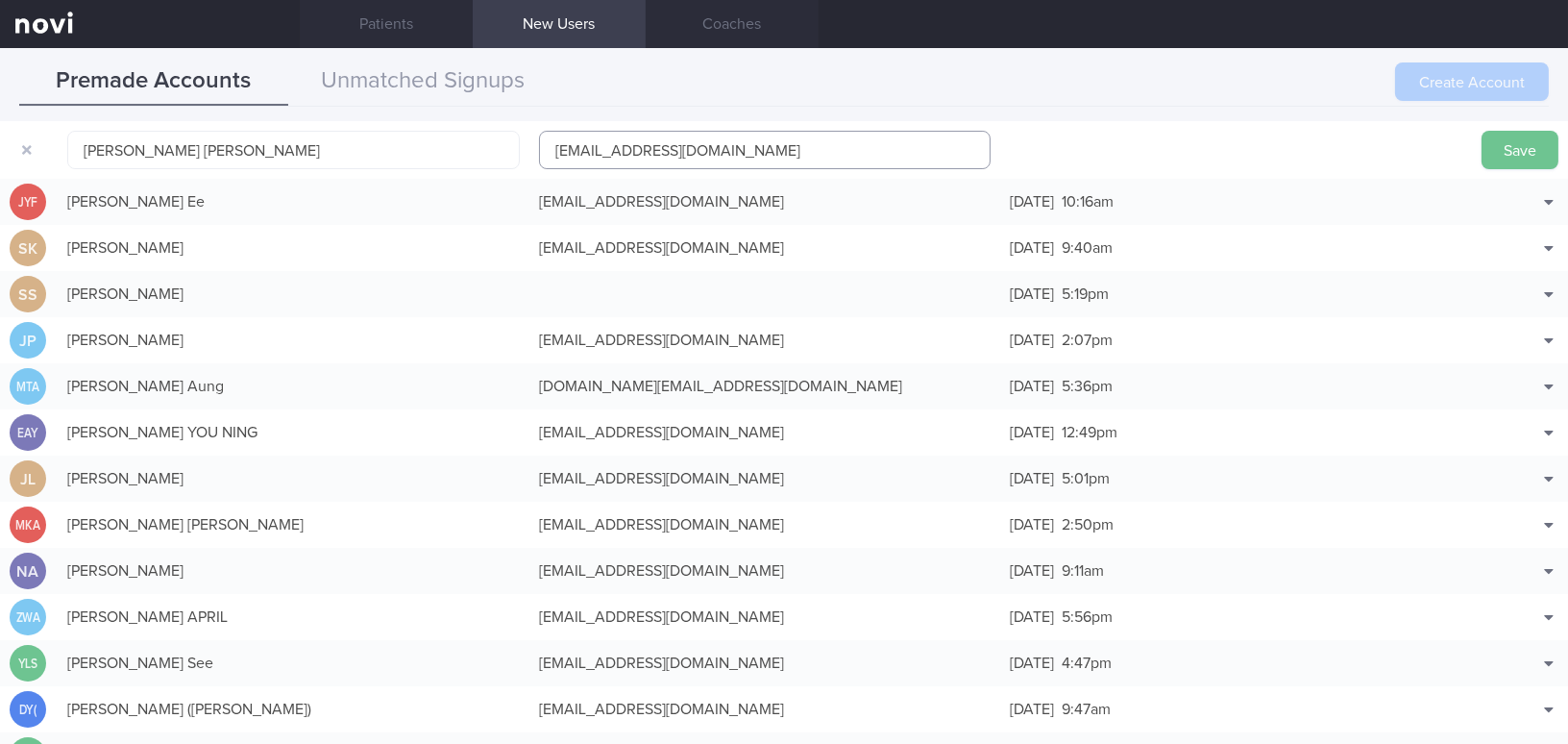 type on "[EMAIL_ADDRESS][DOMAIN_NAME]" 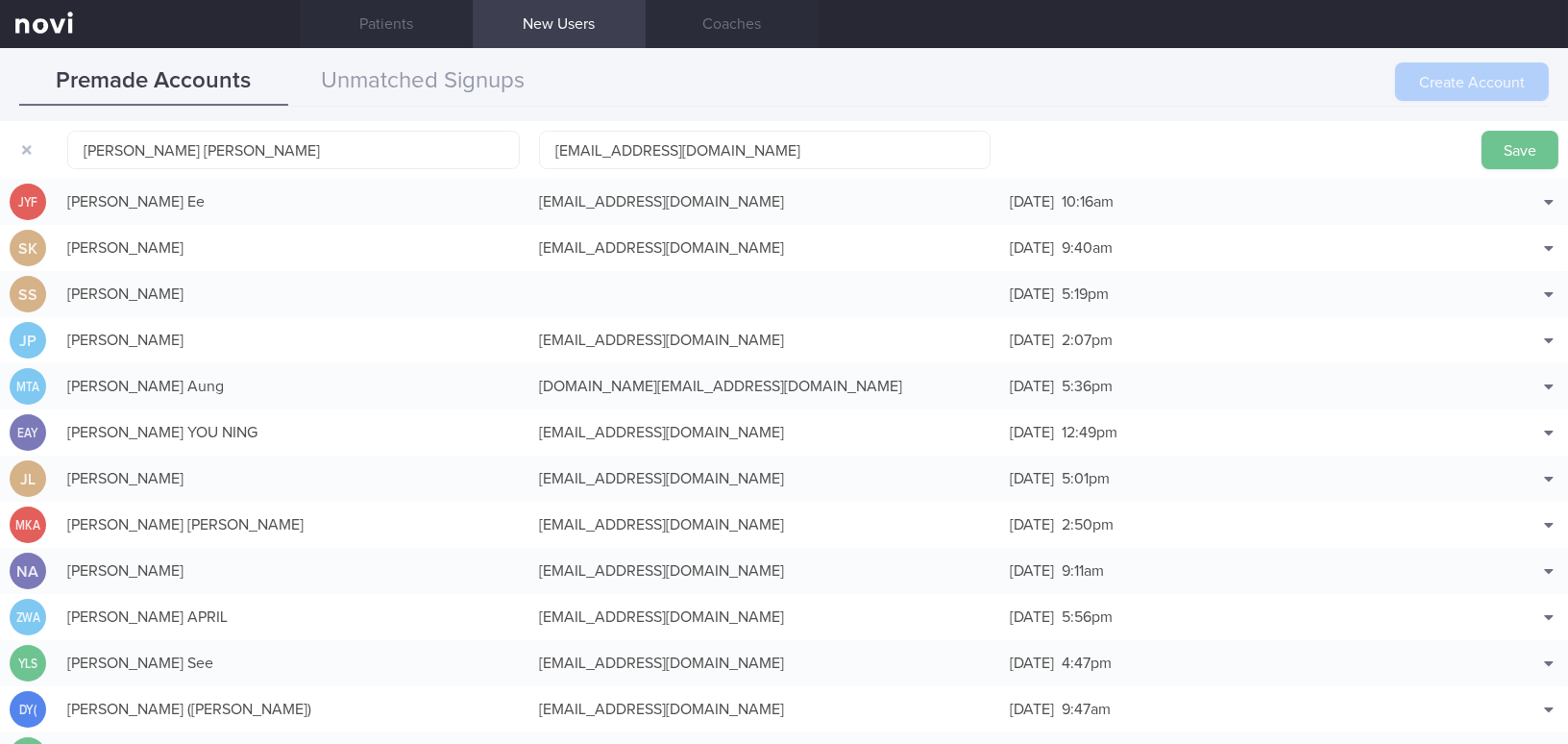click on "Save" at bounding box center [1520, 150] 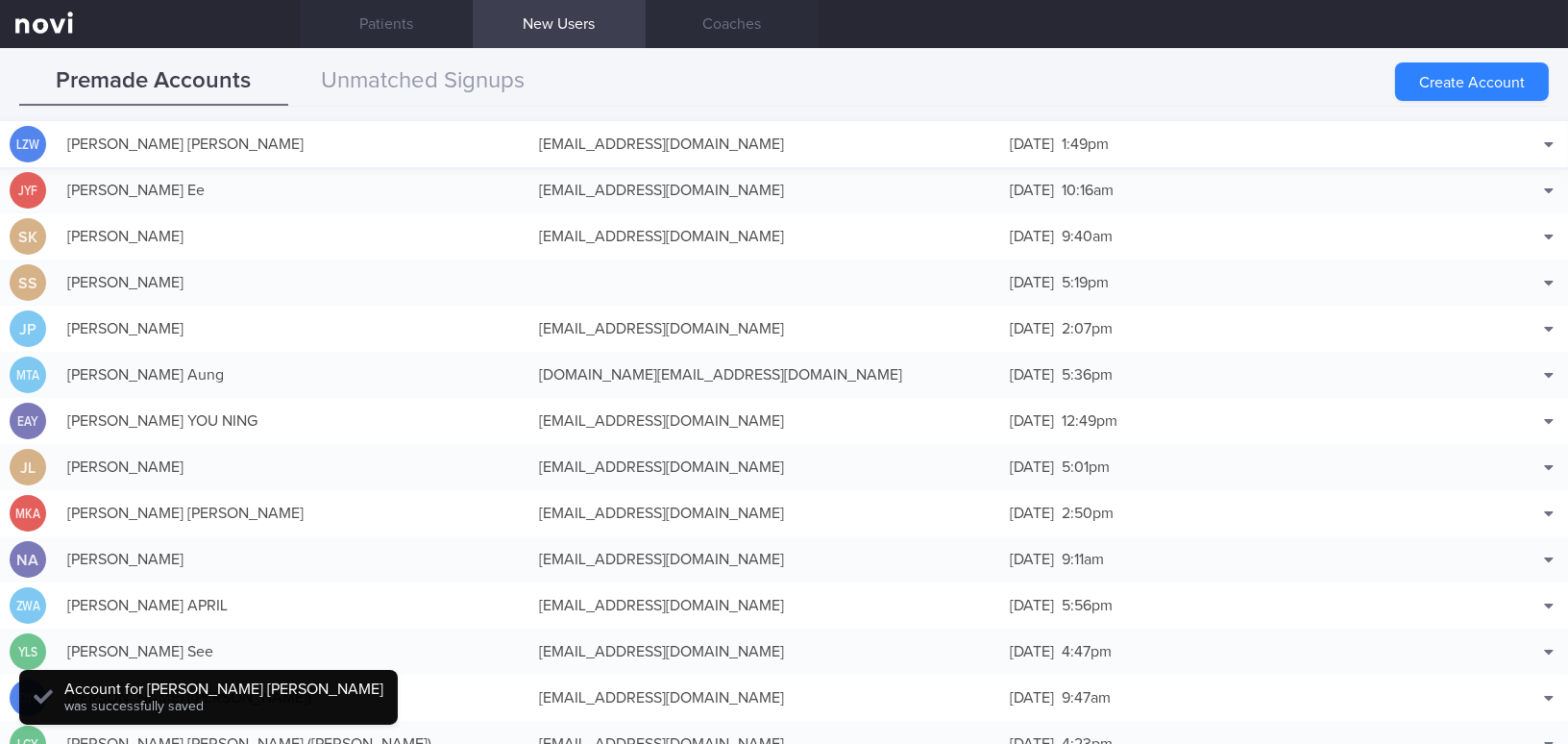 click on "[EMAIL_ADDRESS][DOMAIN_NAME]" at bounding box center (765, 144) 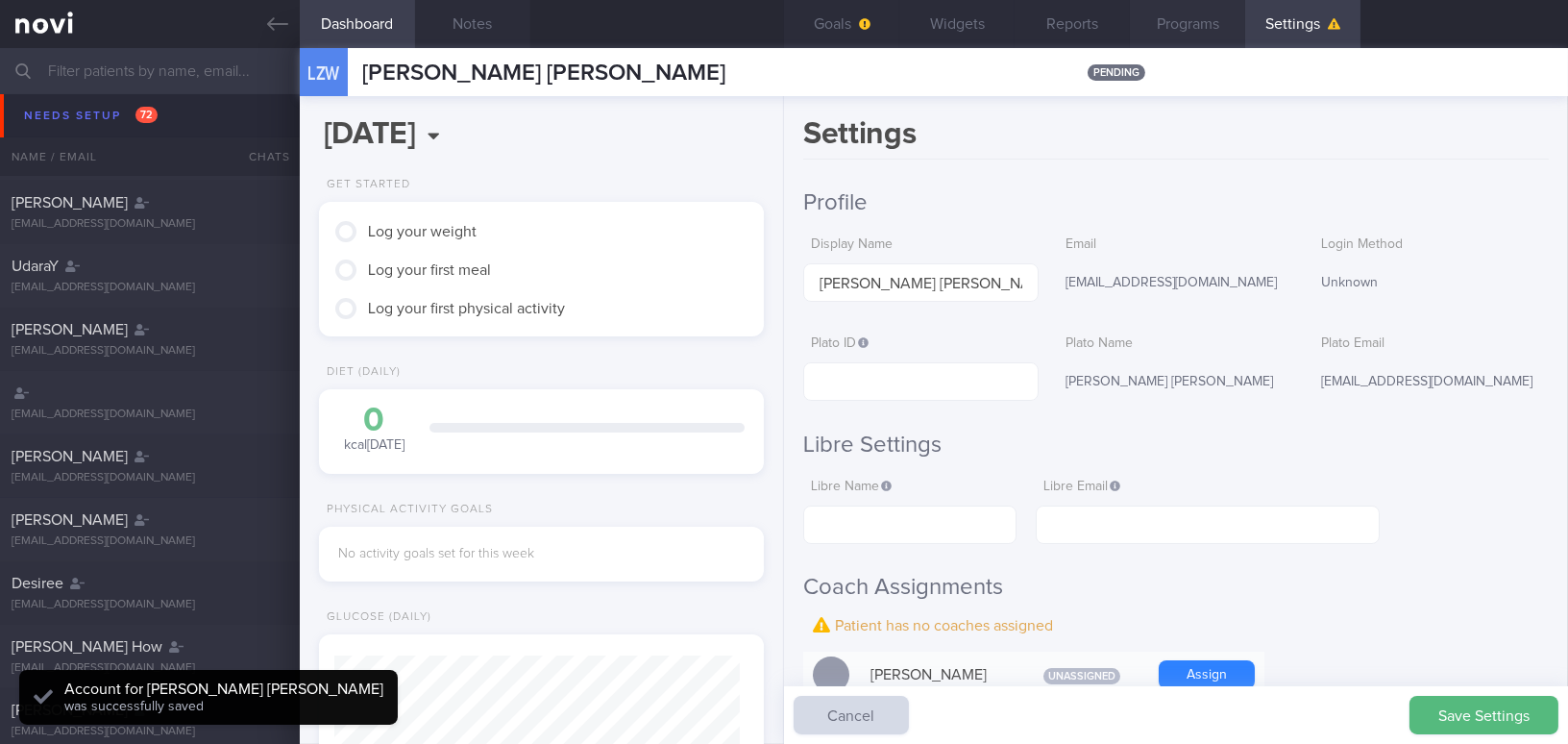 scroll, scrollTop: 961037, scrollLeft: 960378, axis: both 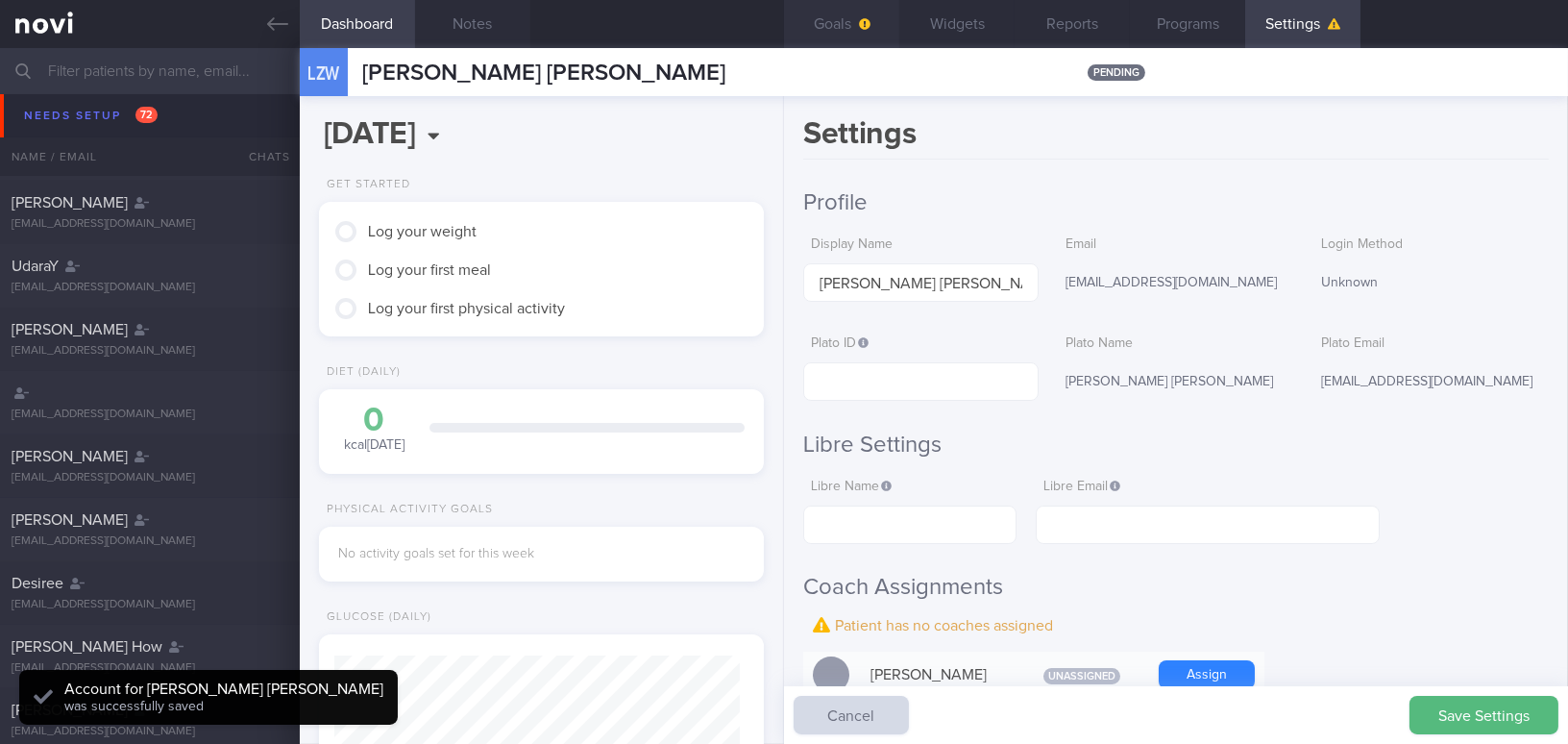 click 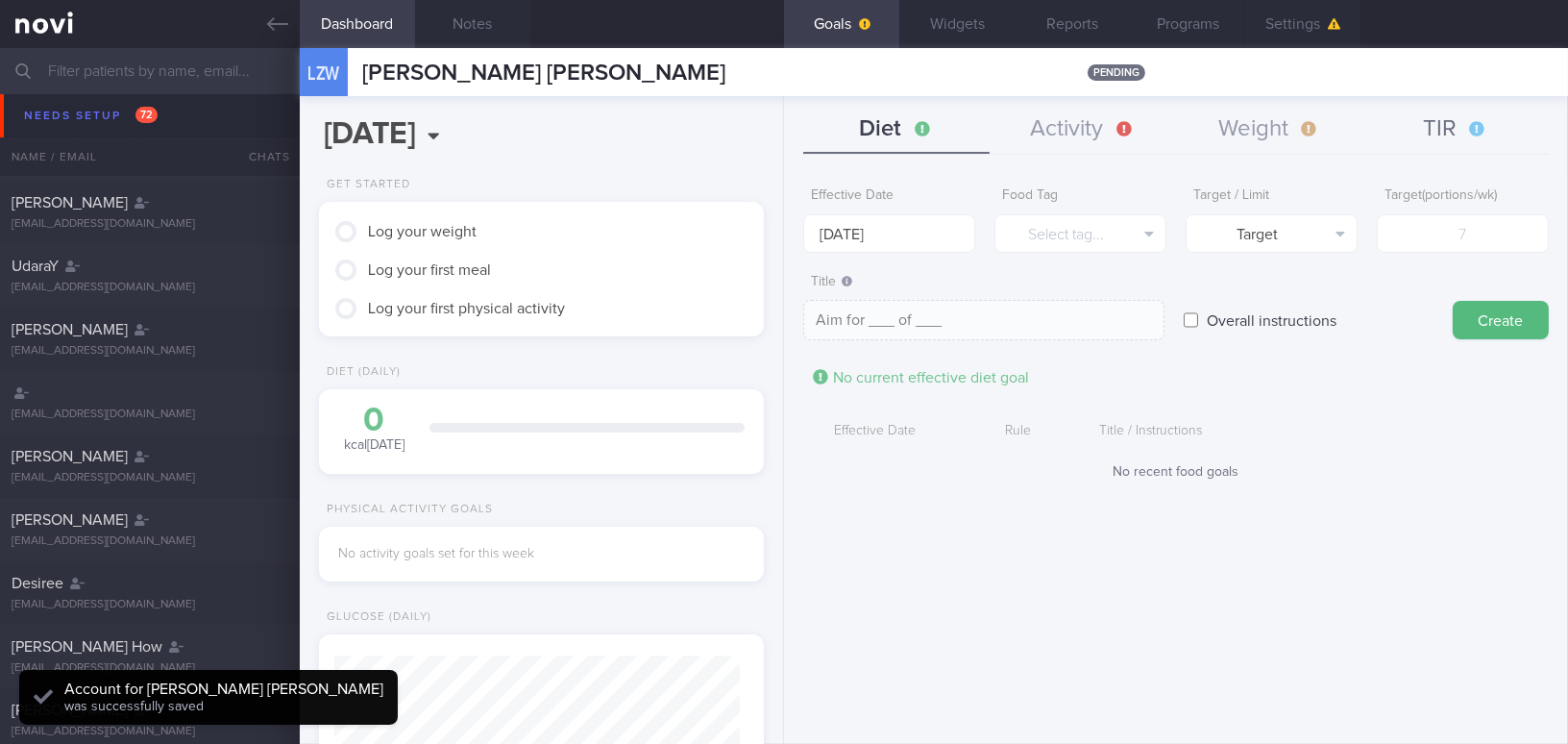 click on "TIR" at bounding box center [1456, 130] 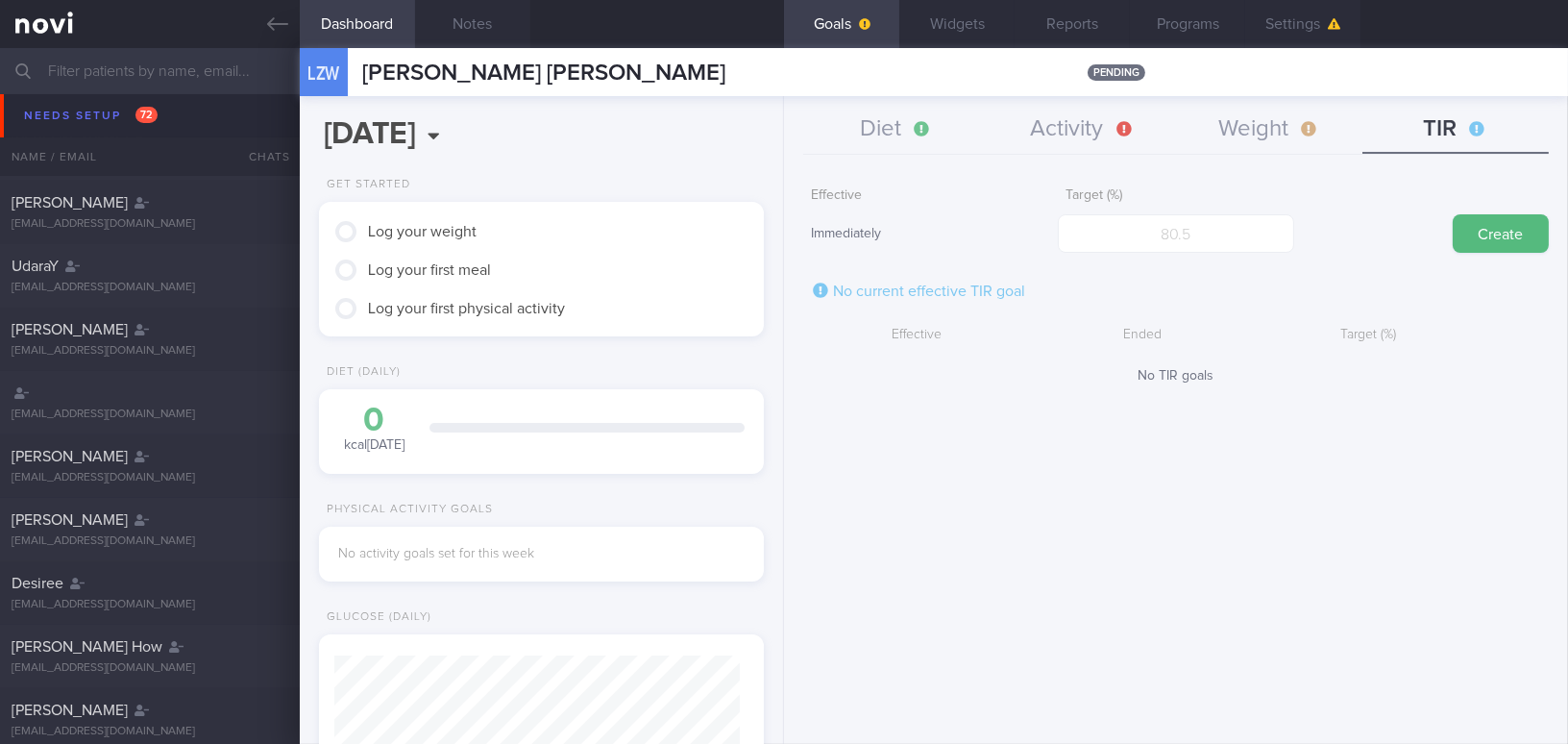 click on "Effective
Immediately
Target (%)
Create
No current effective TIR goal
Effective
Ended
Target (%)
No TIR goals" at bounding box center (1176, 281) 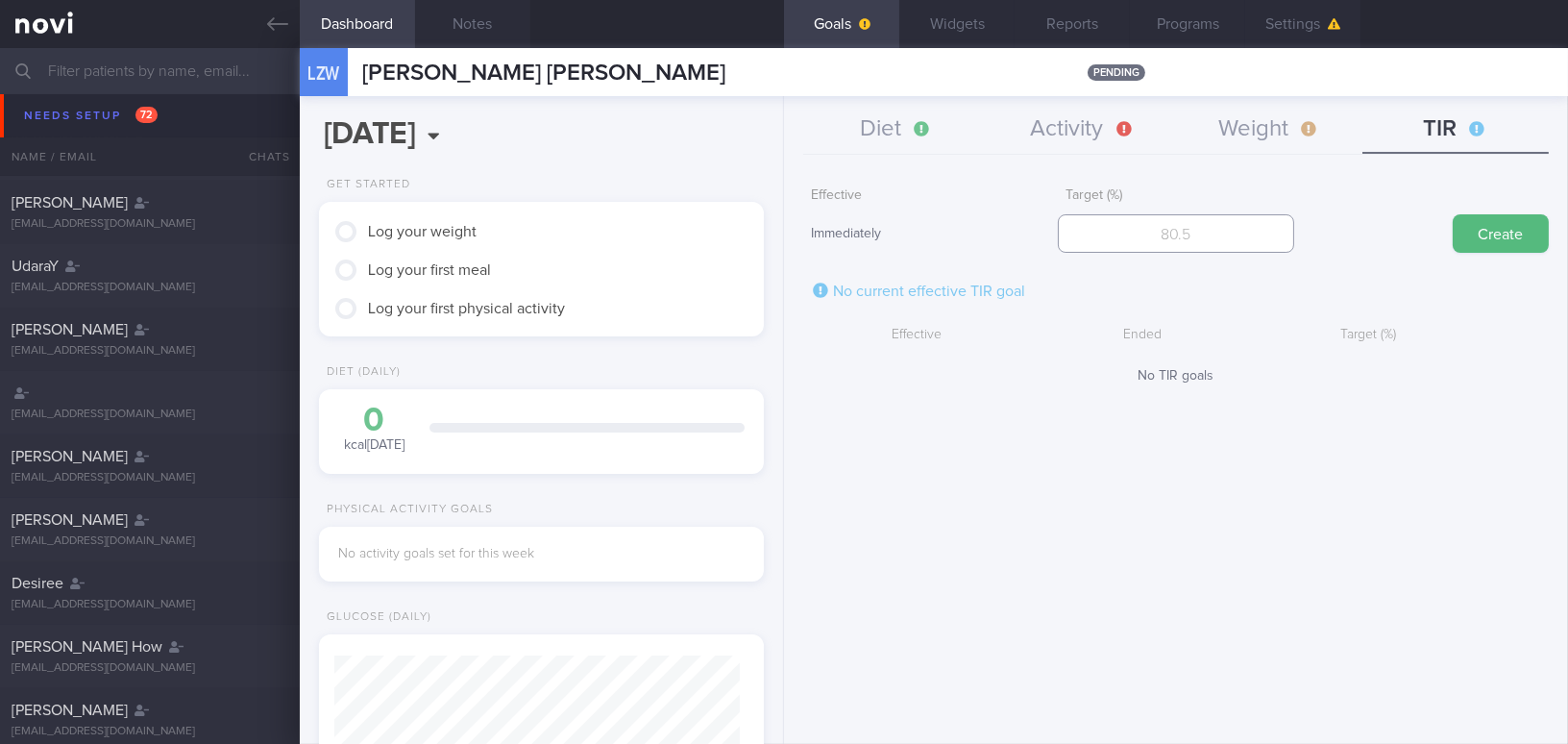 click at bounding box center [1175, 234] 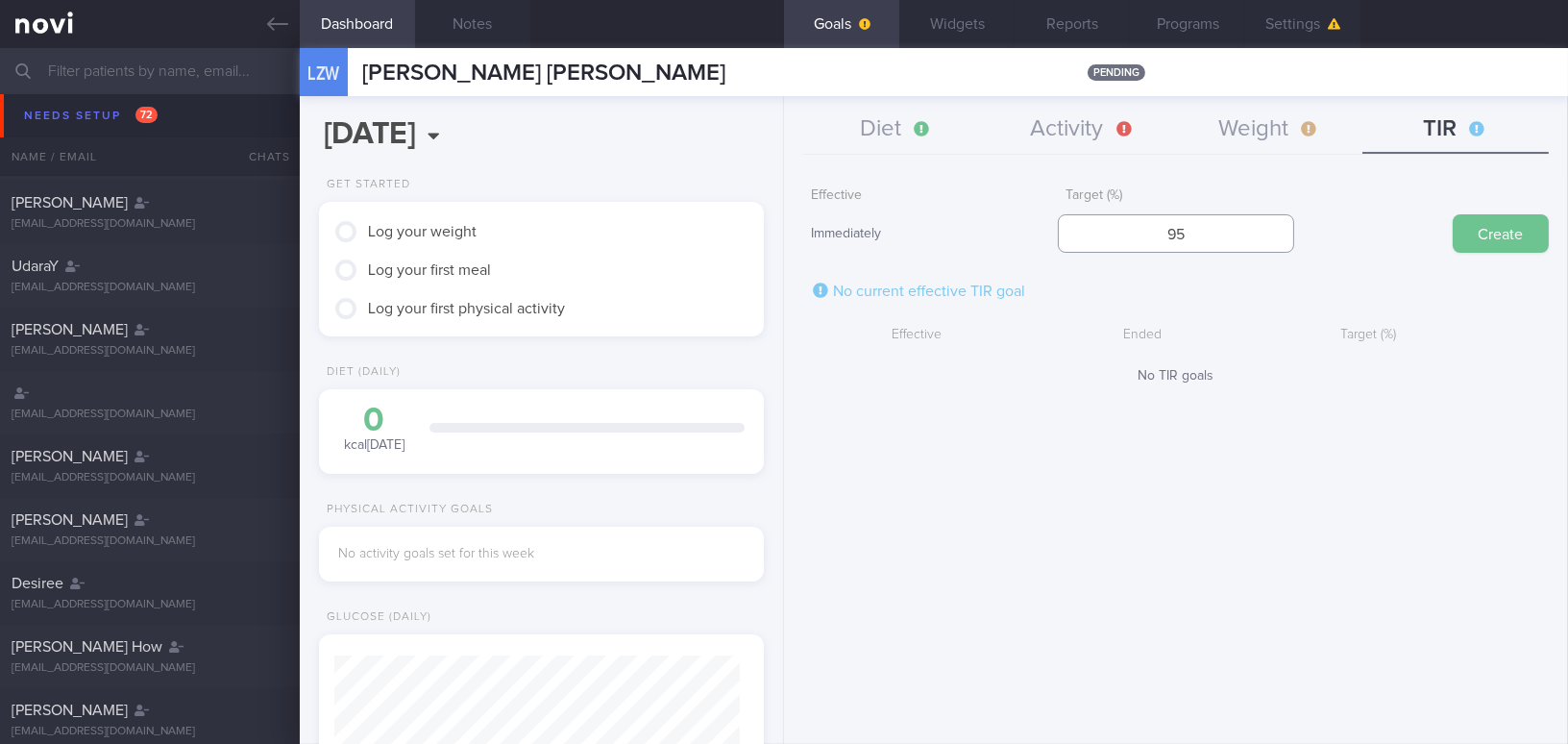 type on "95" 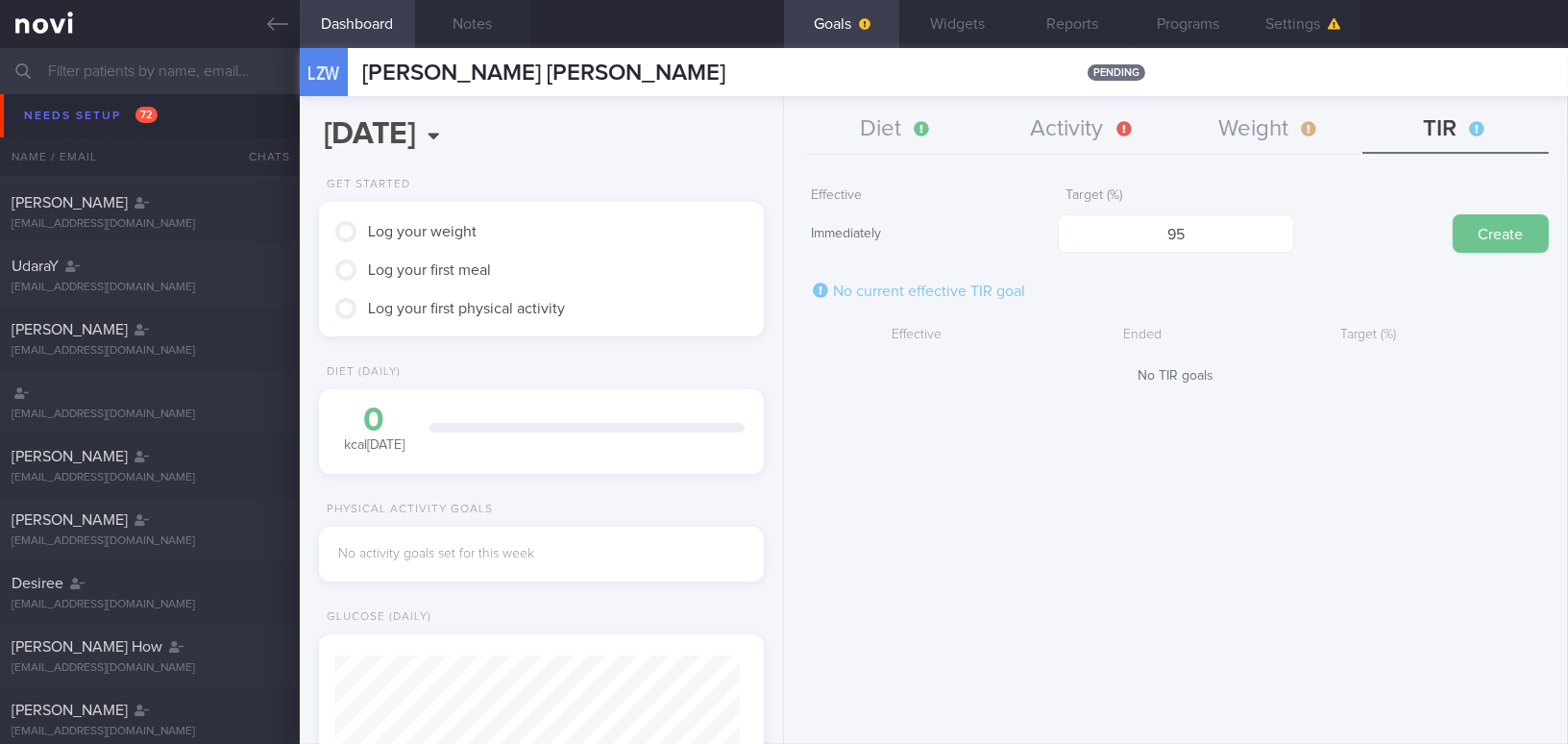click on "Create" at bounding box center (1501, 234) 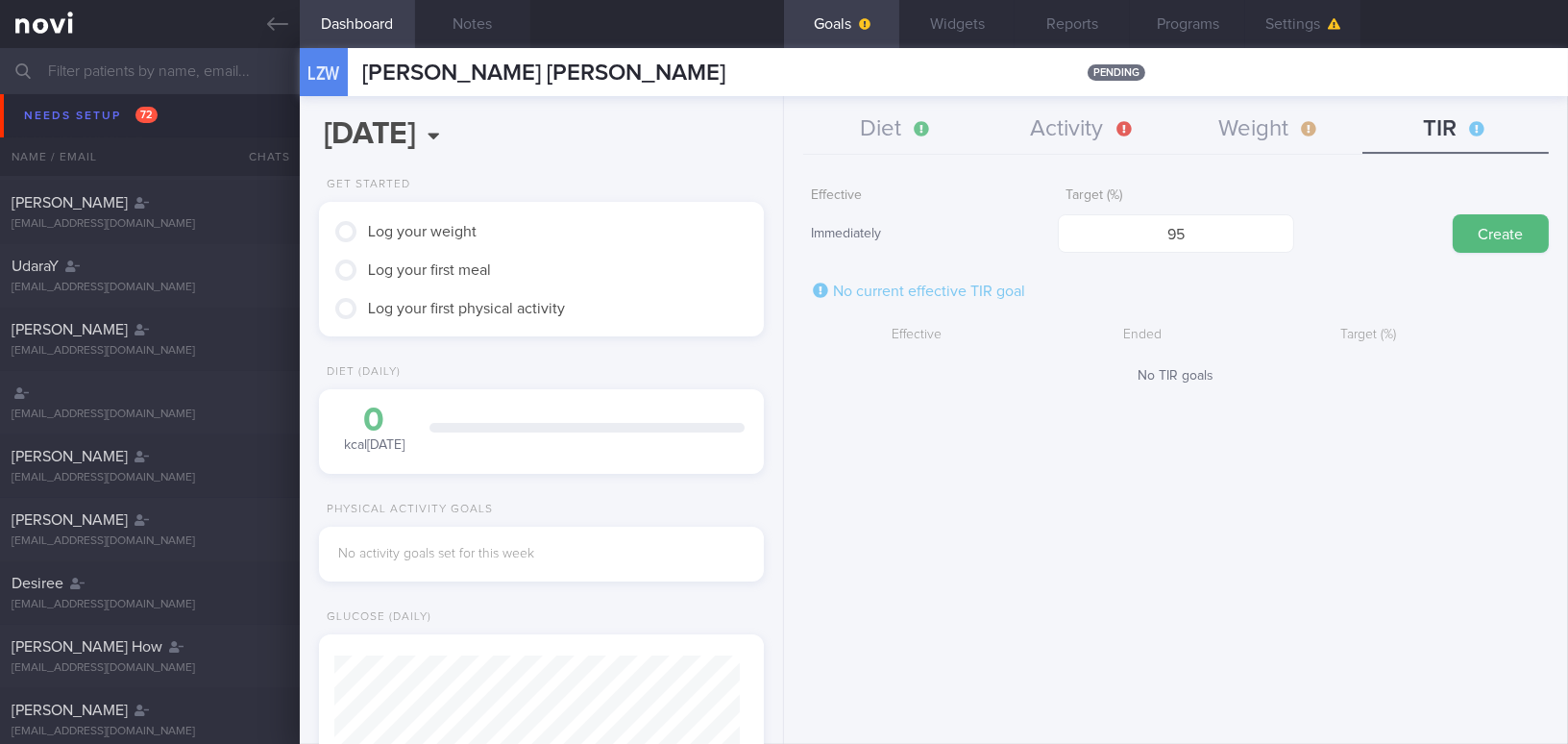 type 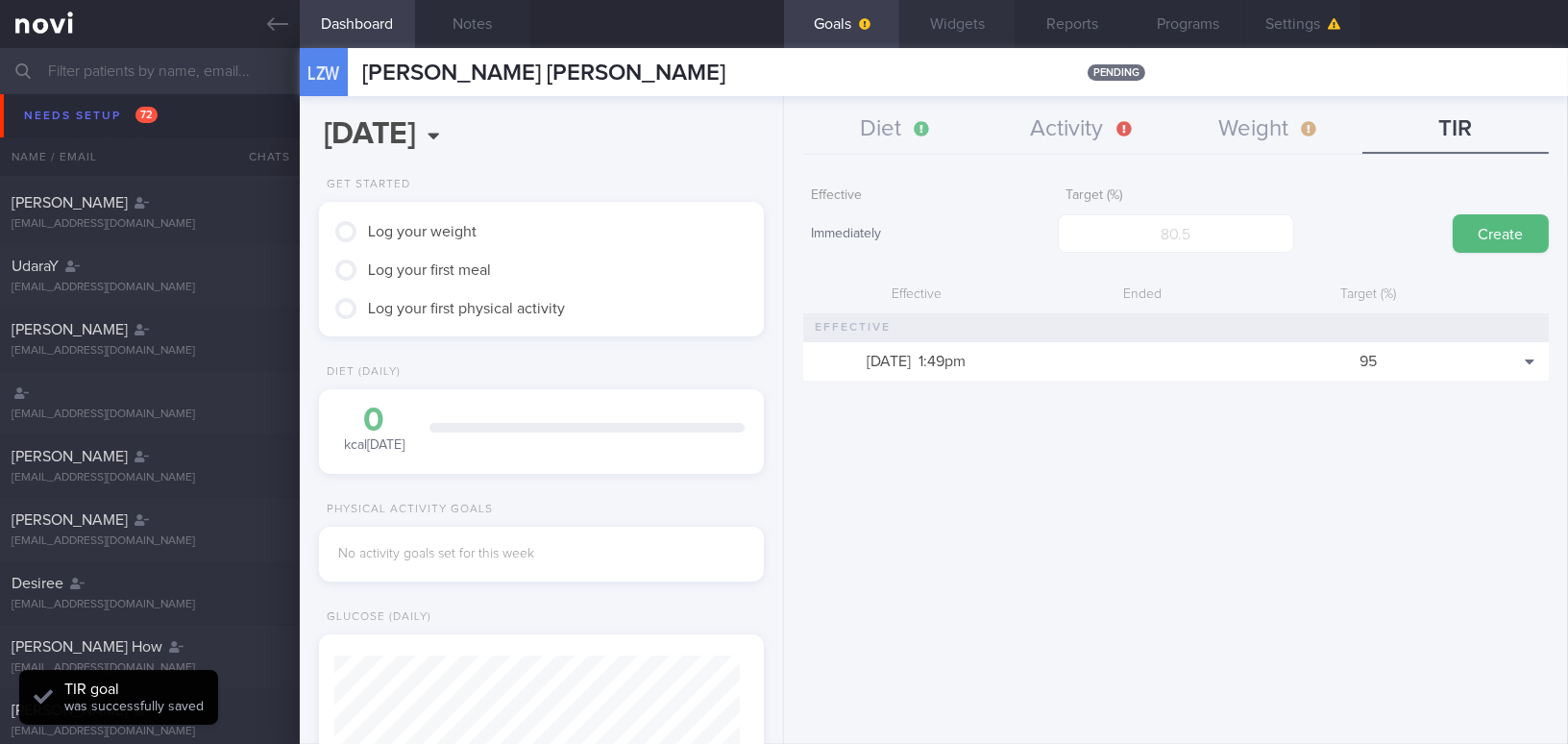 click on "Widgets" at bounding box center [957, 24] 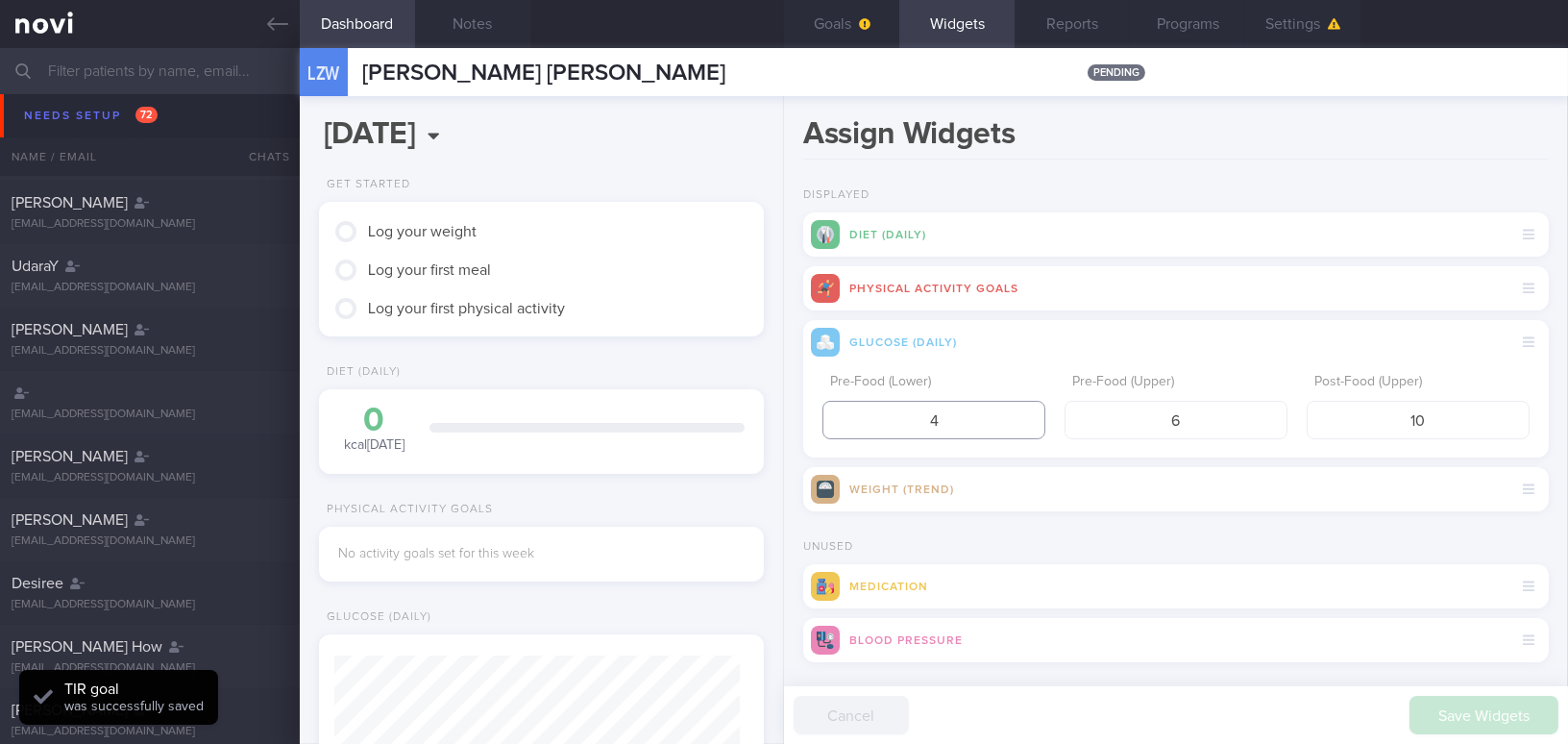 drag, startPoint x: 959, startPoint y: 425, endPoint x: 867, endPoint y: 425, distance: 92 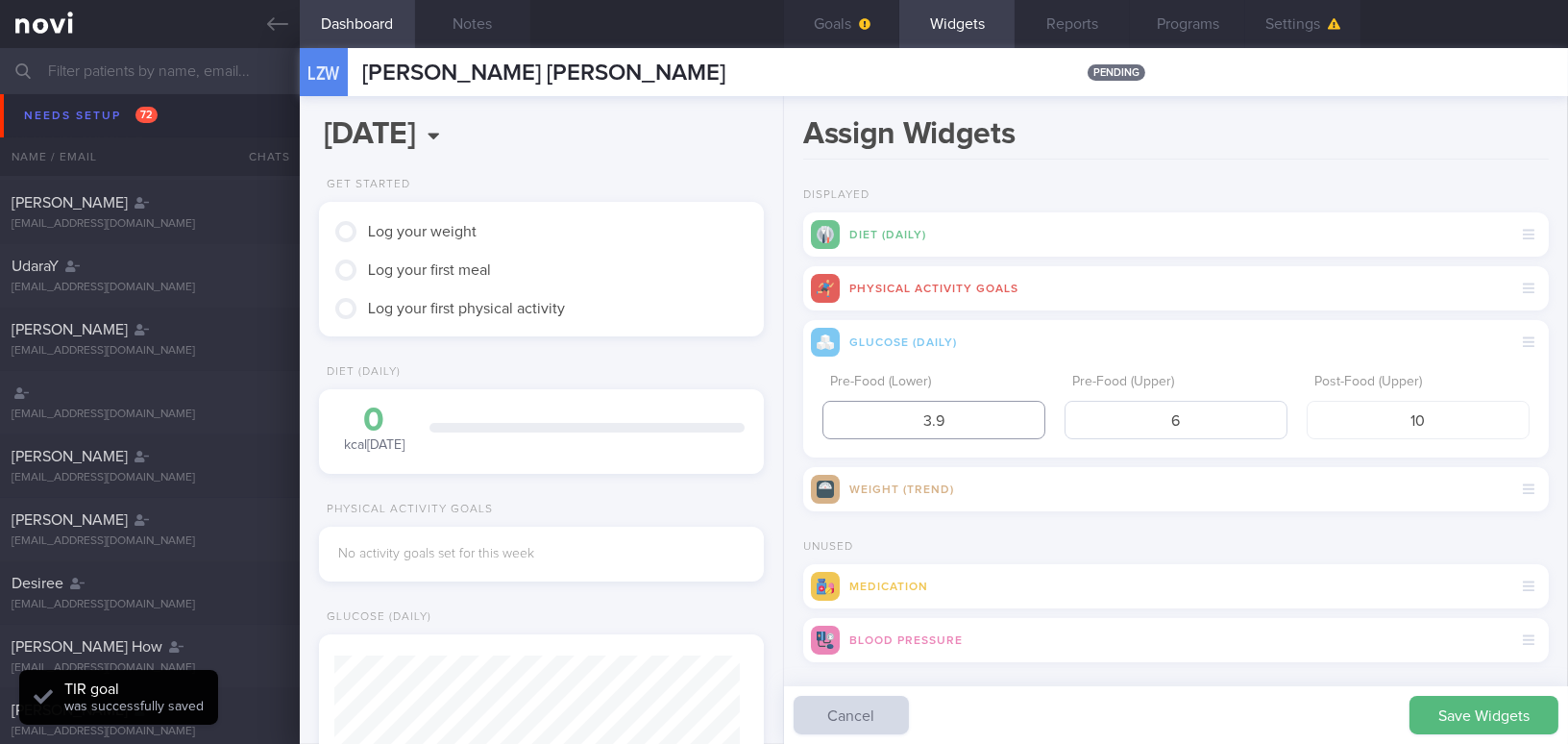 type on "3.9" 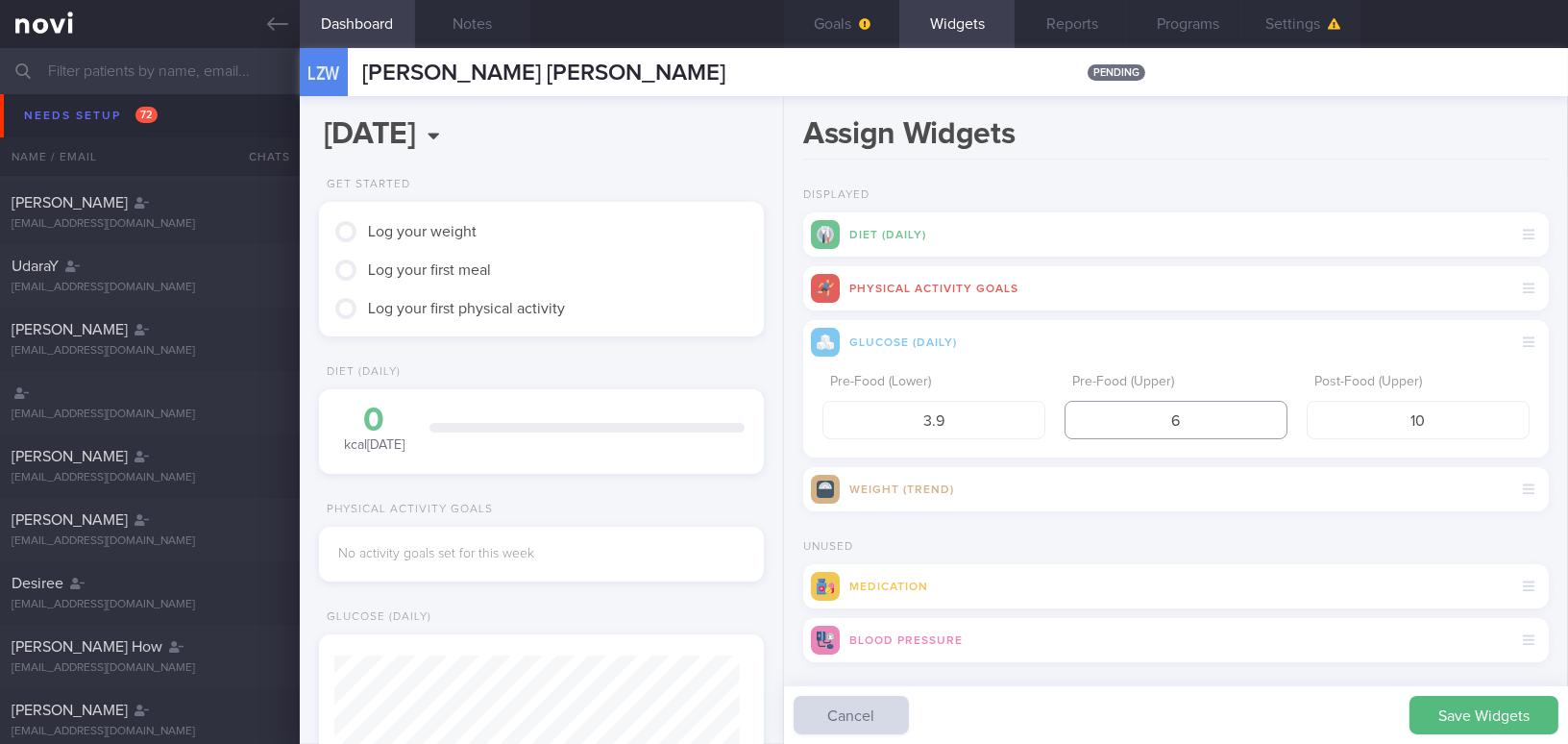 drag, startPoint x: 1213, startPoint y: 419, endPoint x: 1084, endPoint y: 417, distance: 129.0155 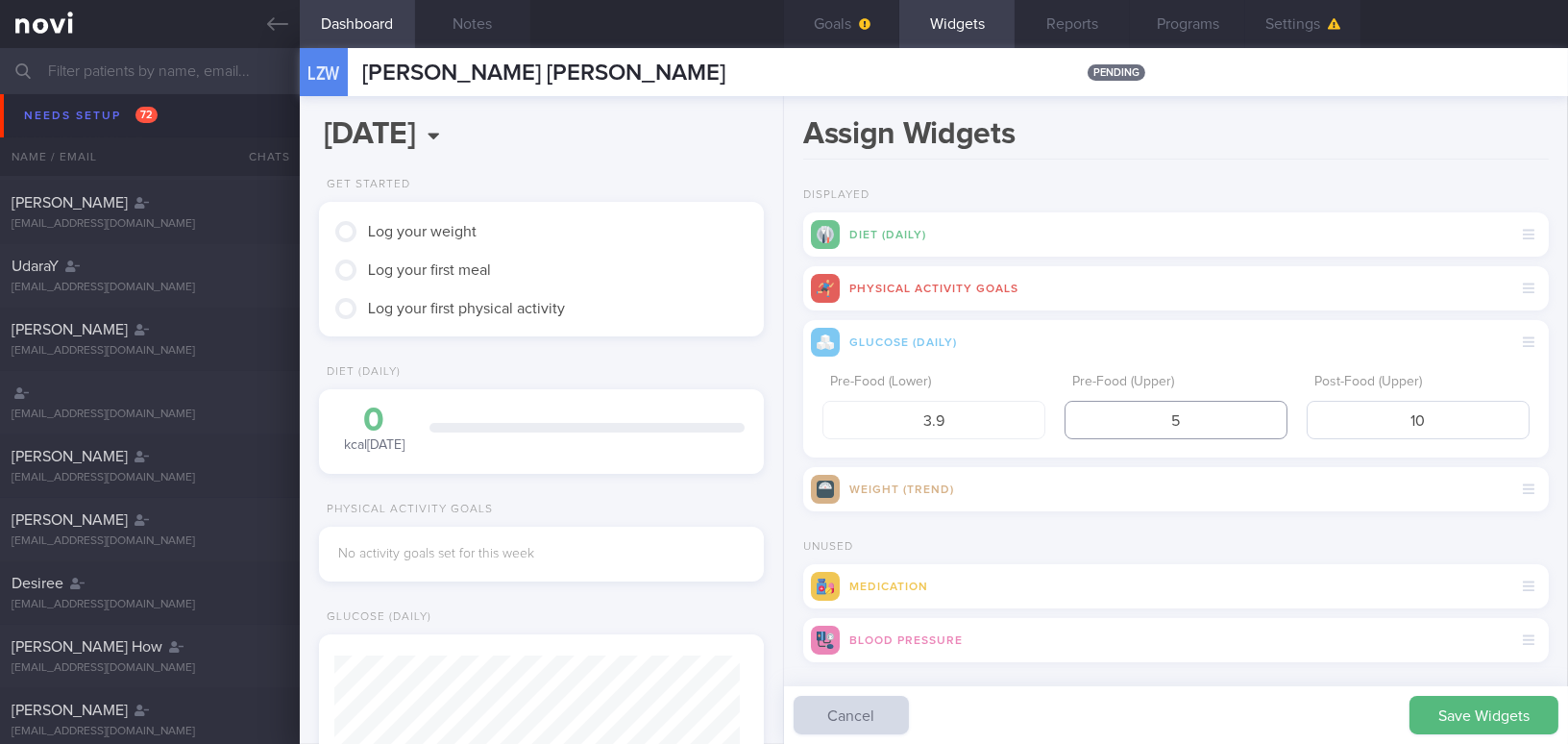type on "5" 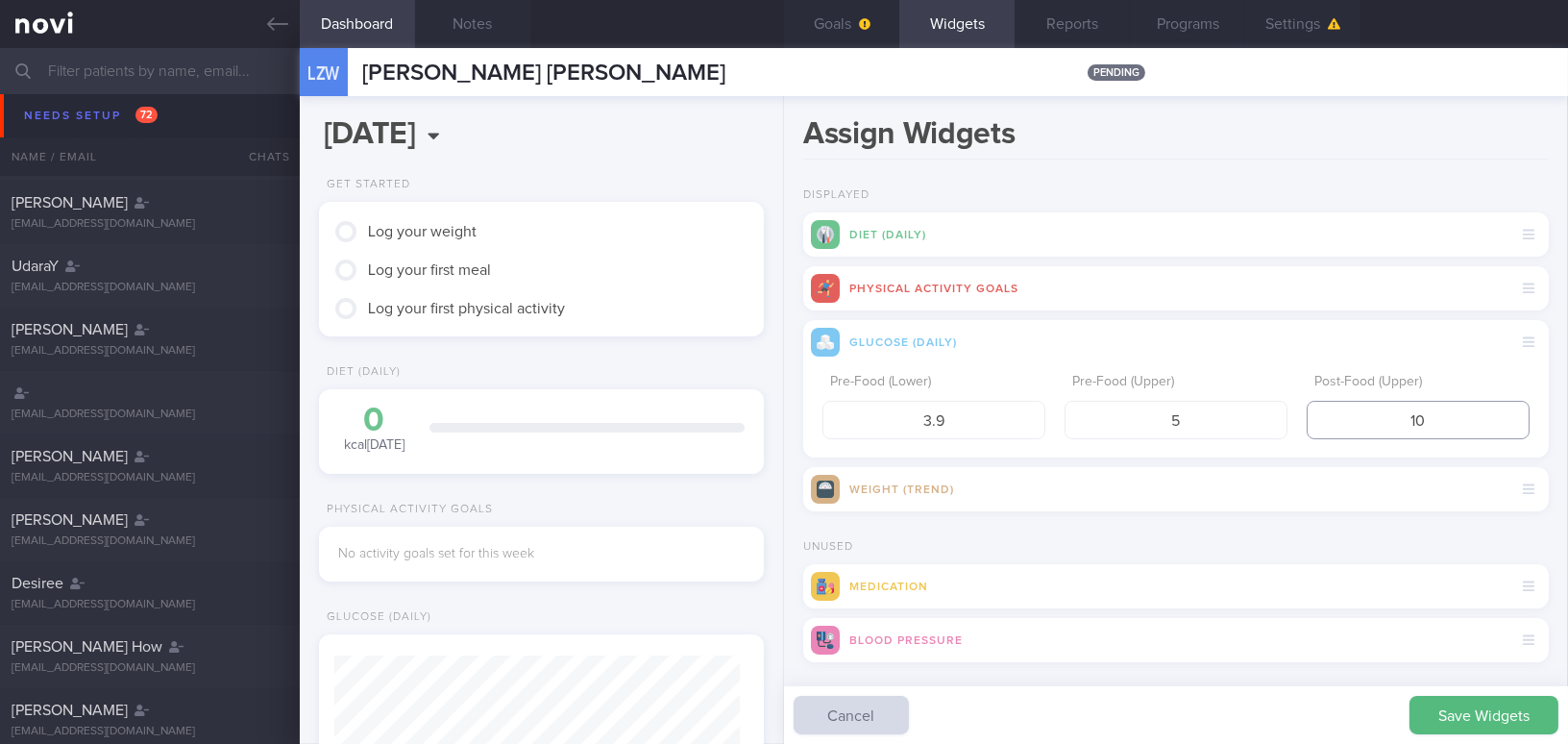 drag, startPoint x: 1419, startPoint y: 415, endPoint x: 1283, endPoint y: 415, distance: 136 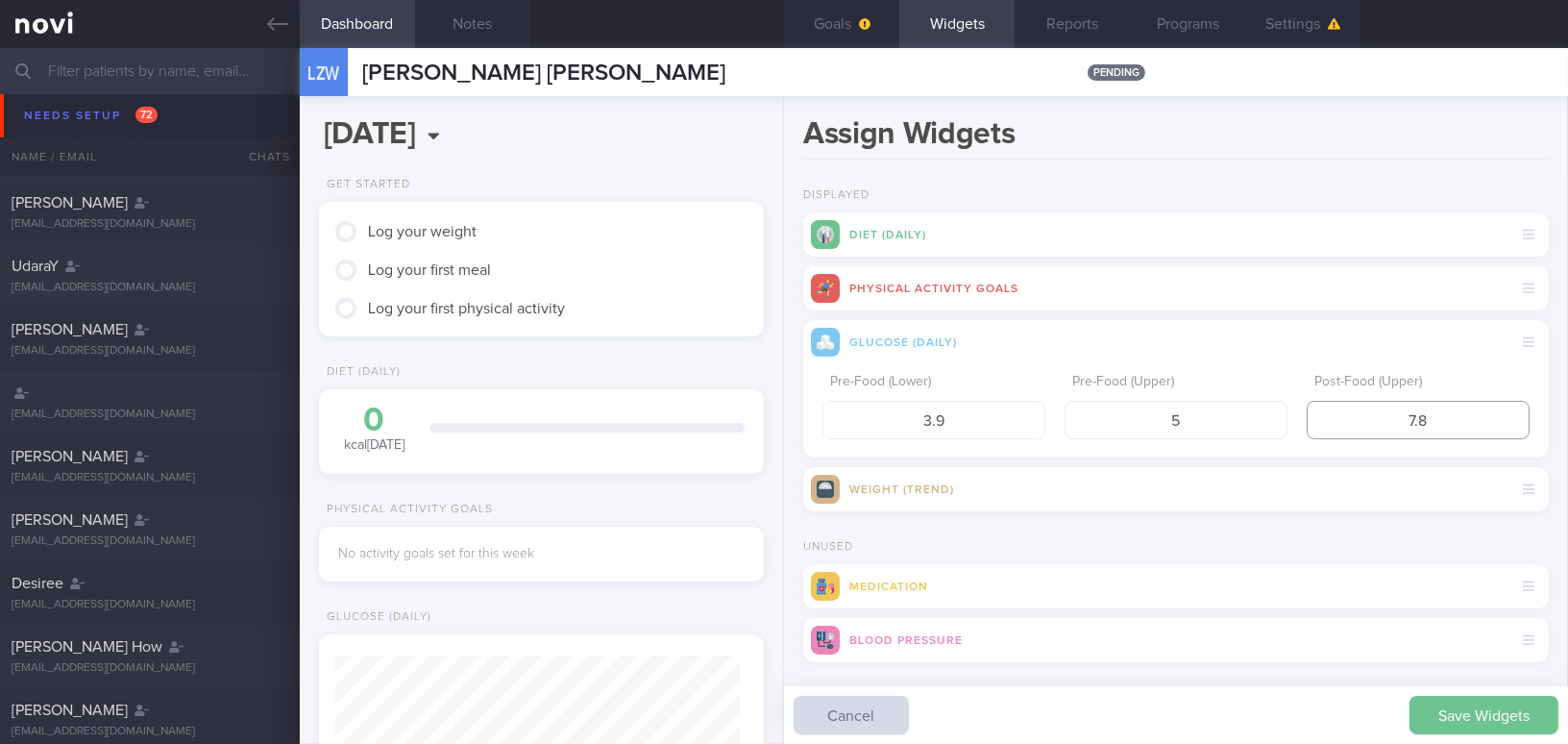 type on "7.8" 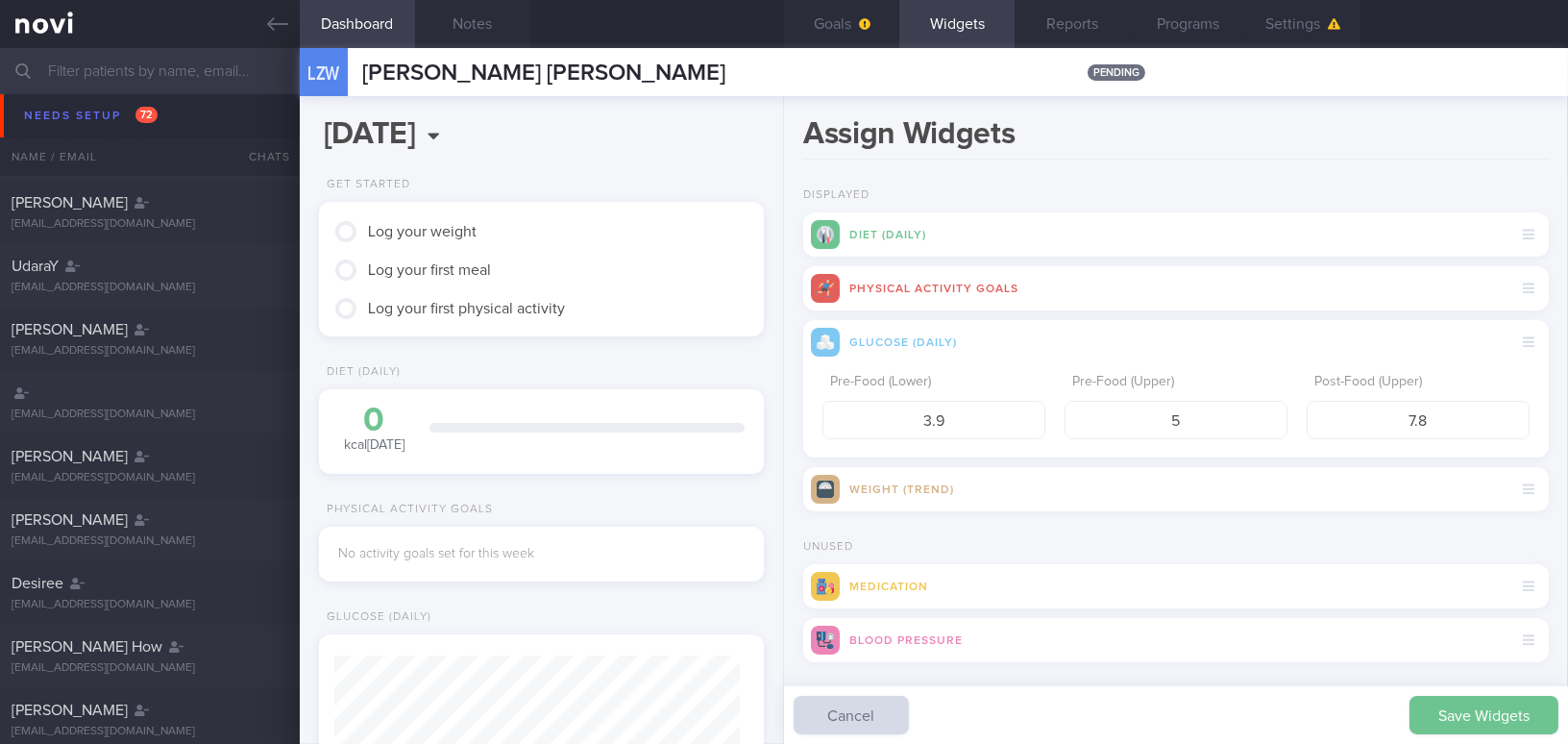 click on "Save Widgets" at bounding box center [1483, 715] 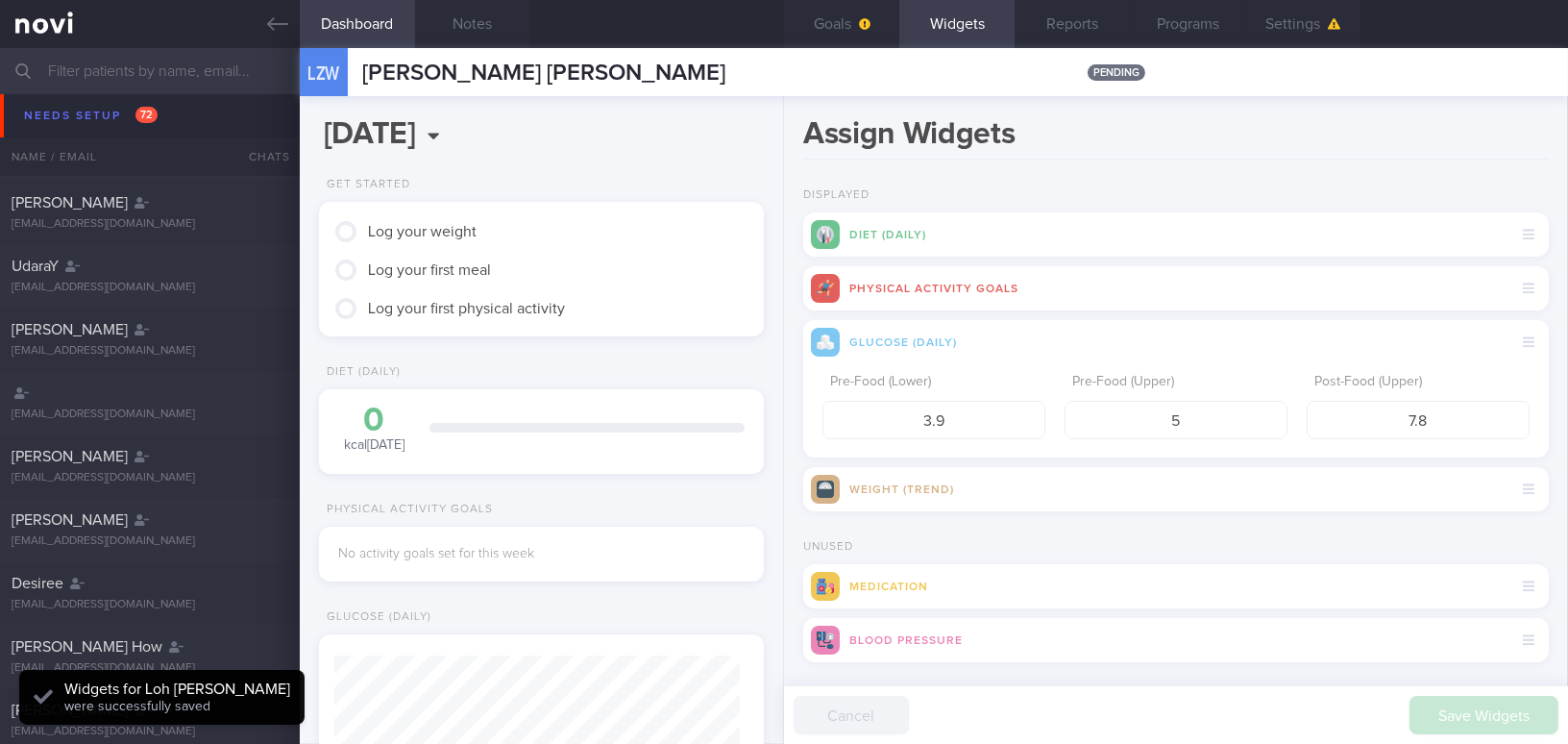scroll, scrollTop: 961037, scrollLeft: 960378, axis: both 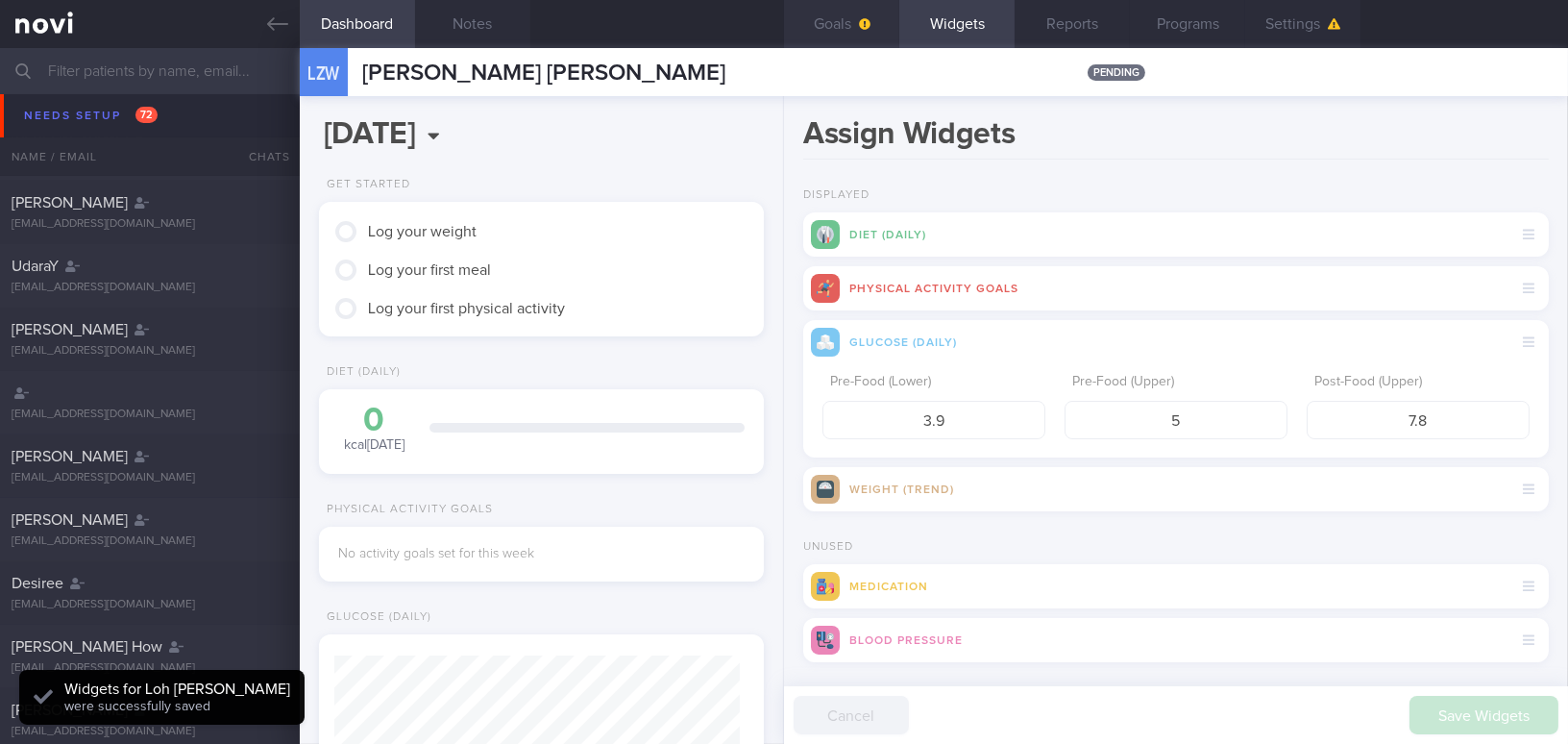 click on "Goals" at bounding box center [842, 24] 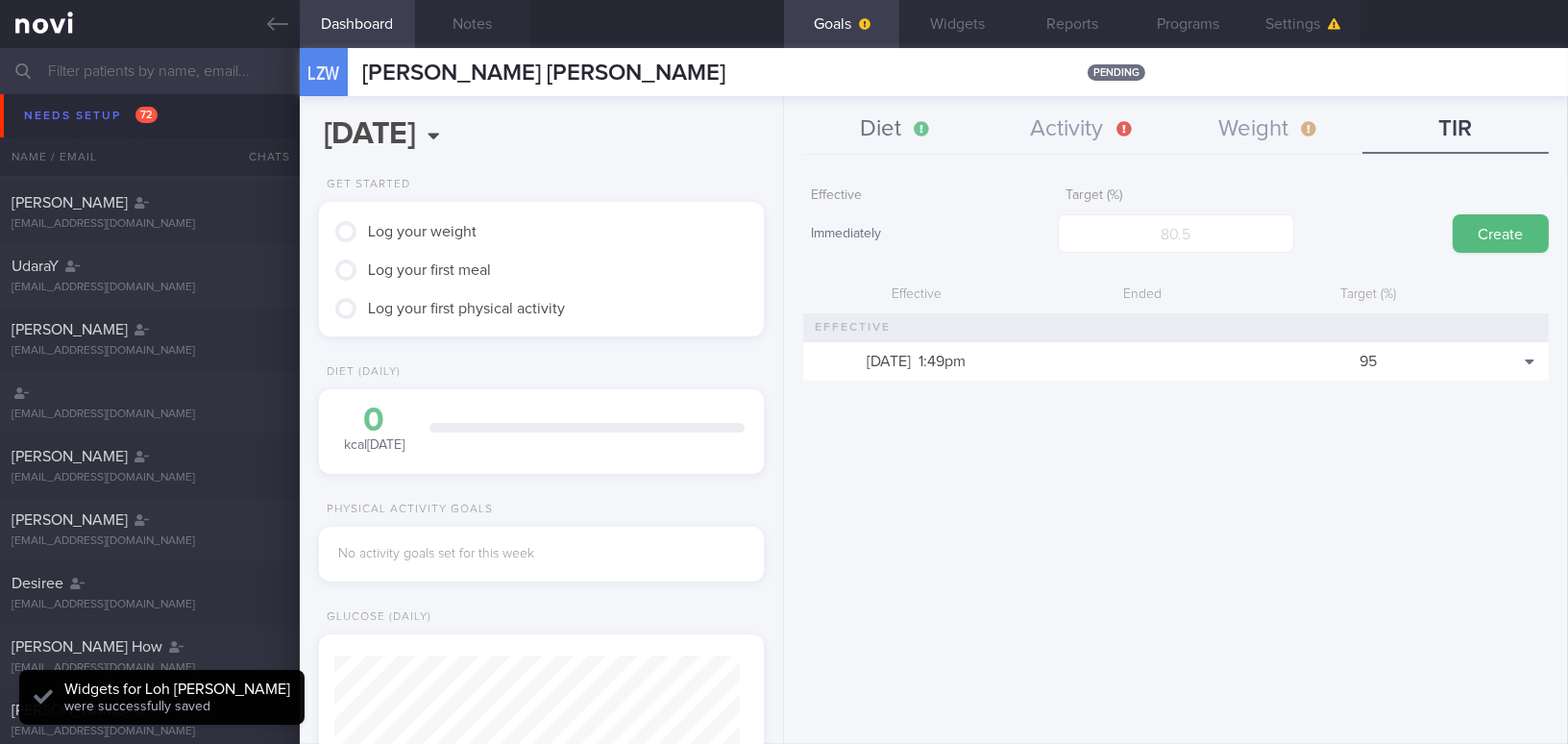 click on "Diet" at bounding box center [896, 130] 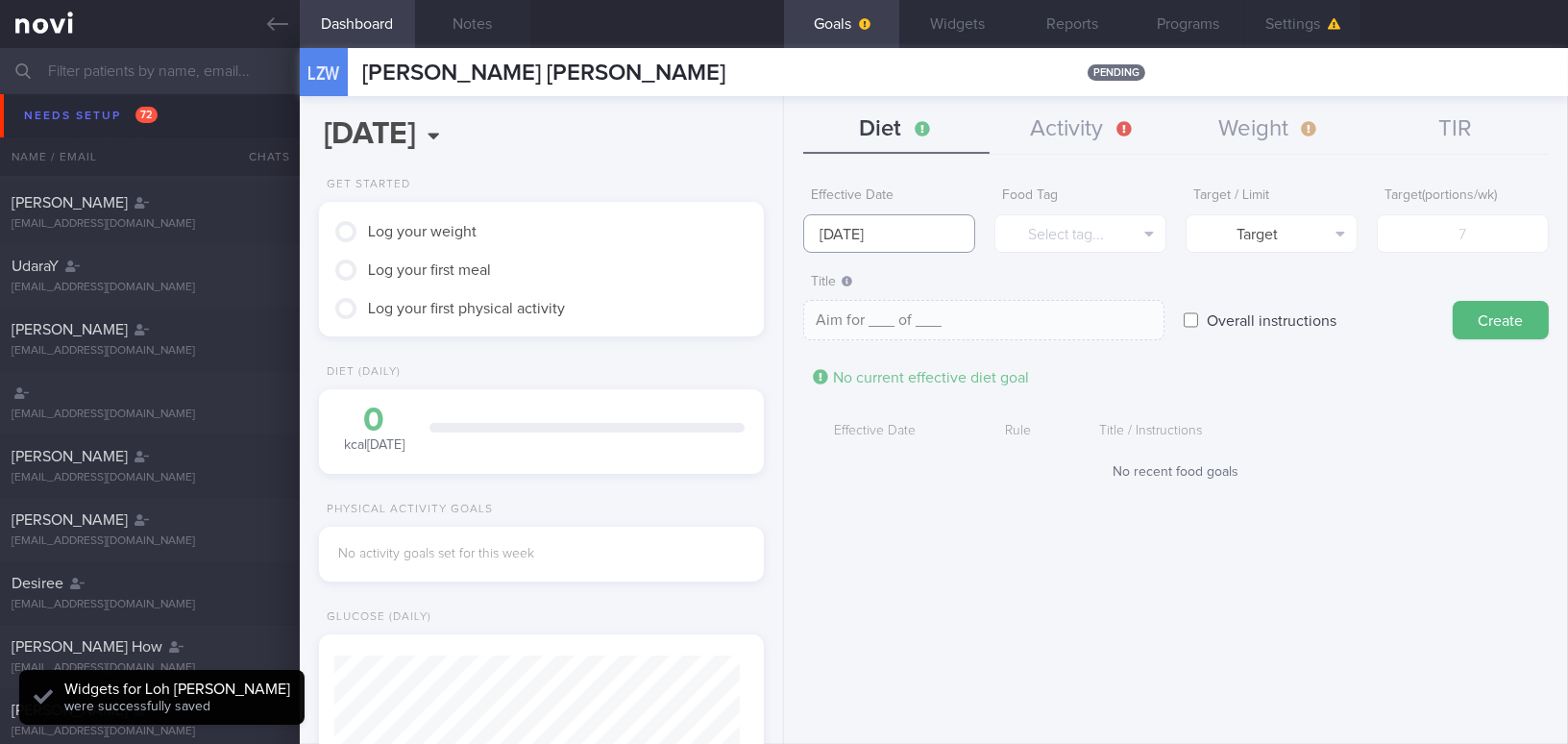click on "[DATE]" at bounding box center [889, 234] 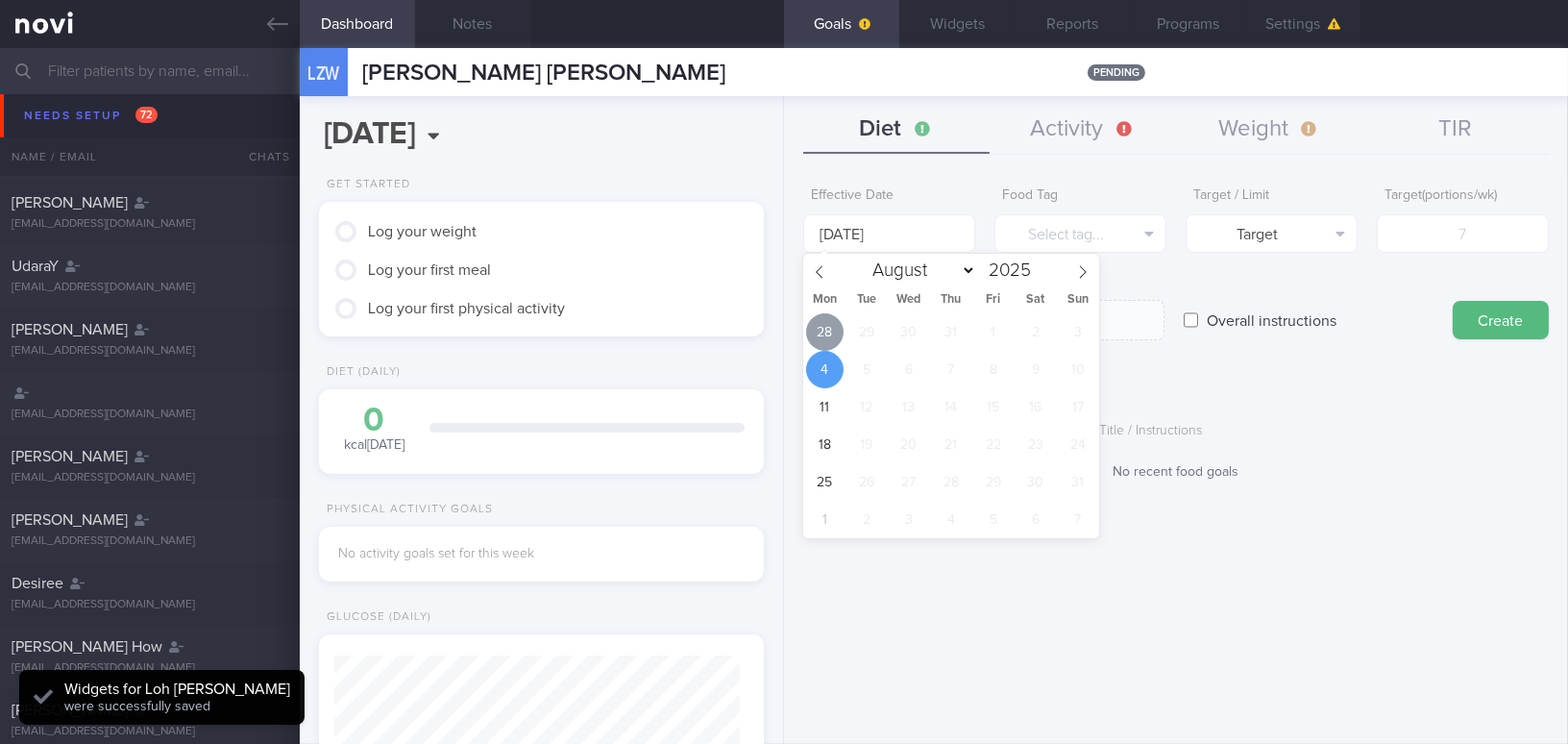 click on "28" at bounding box center [824, 332] 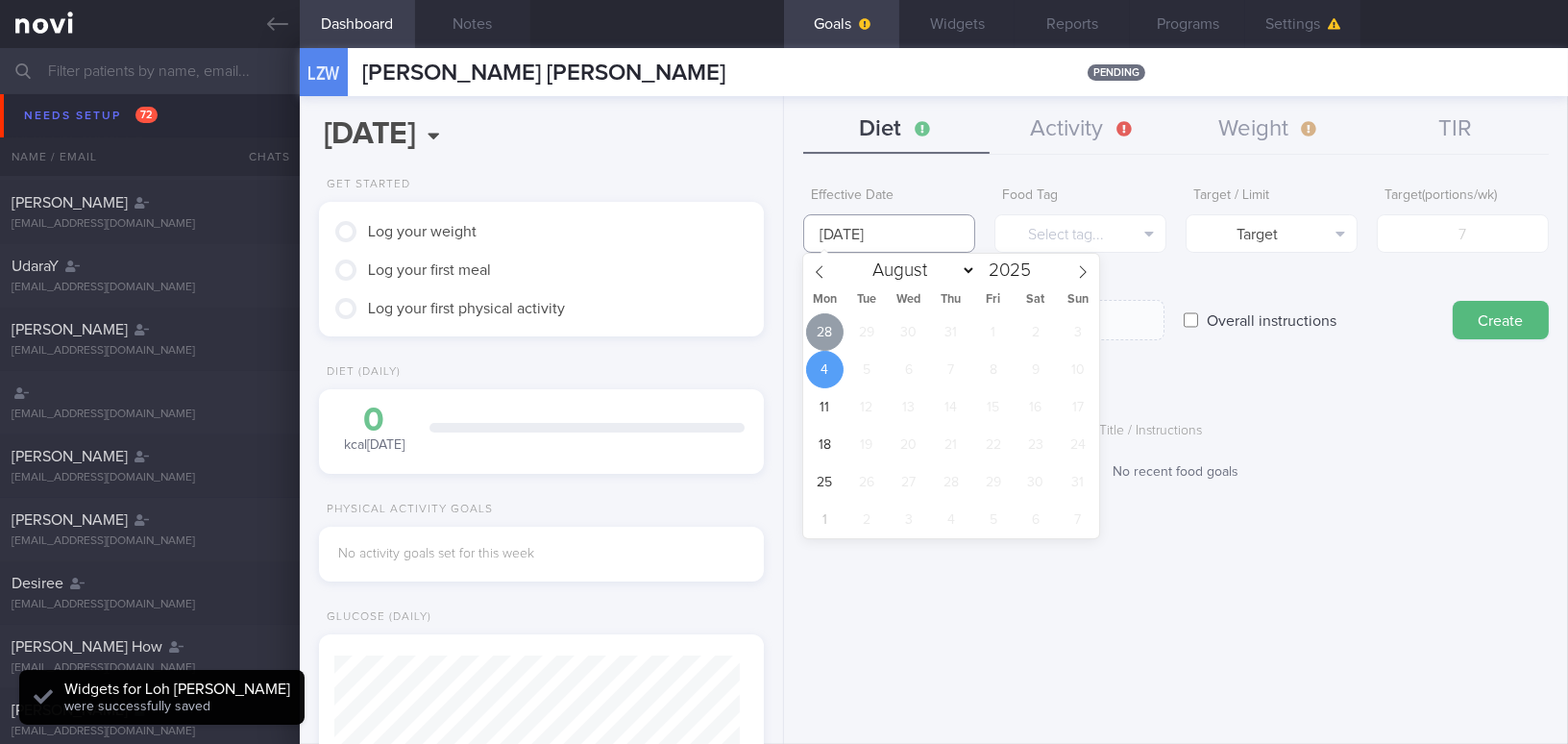 type on "[DATE]" 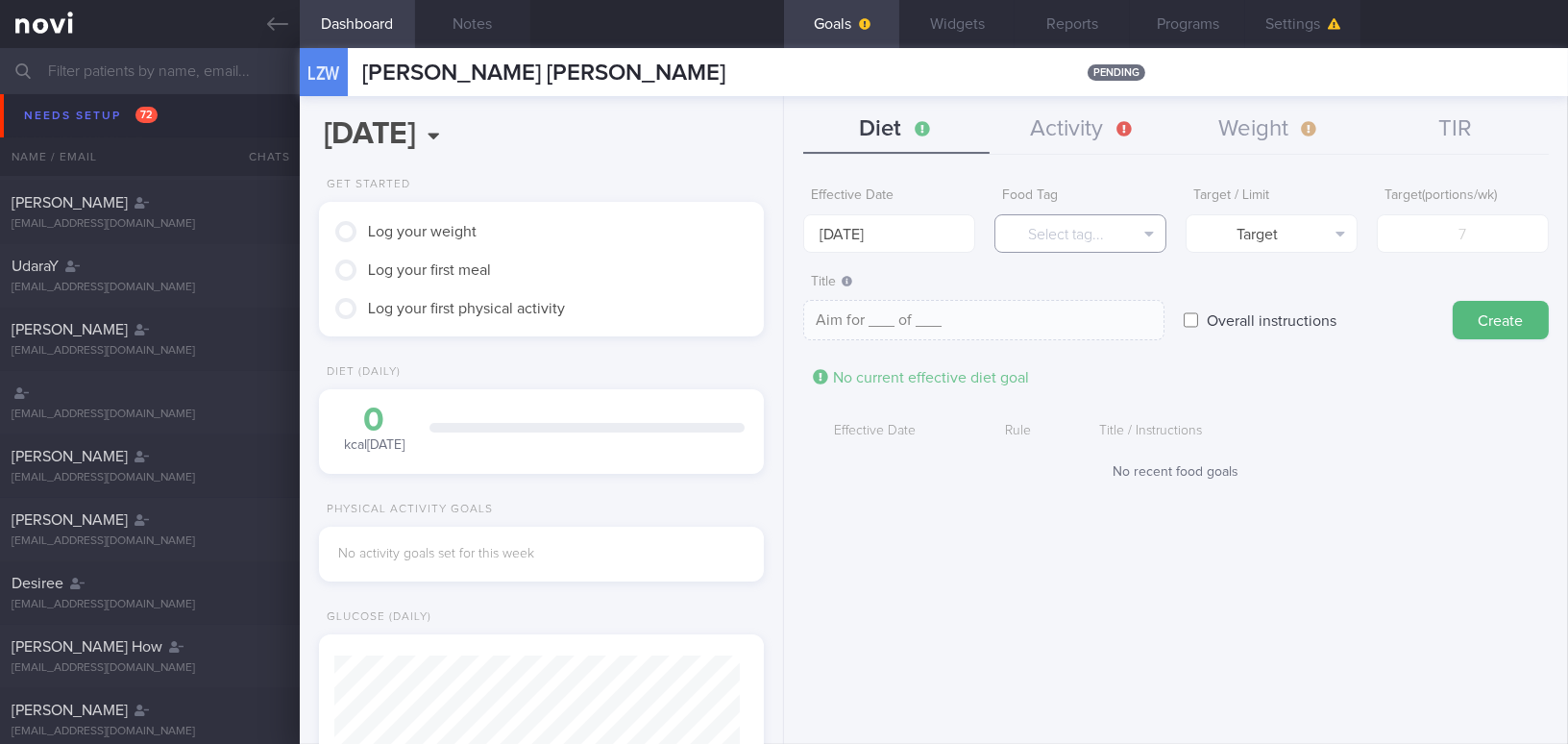 click on "Select tag..." at bounding box center [1080, 234] 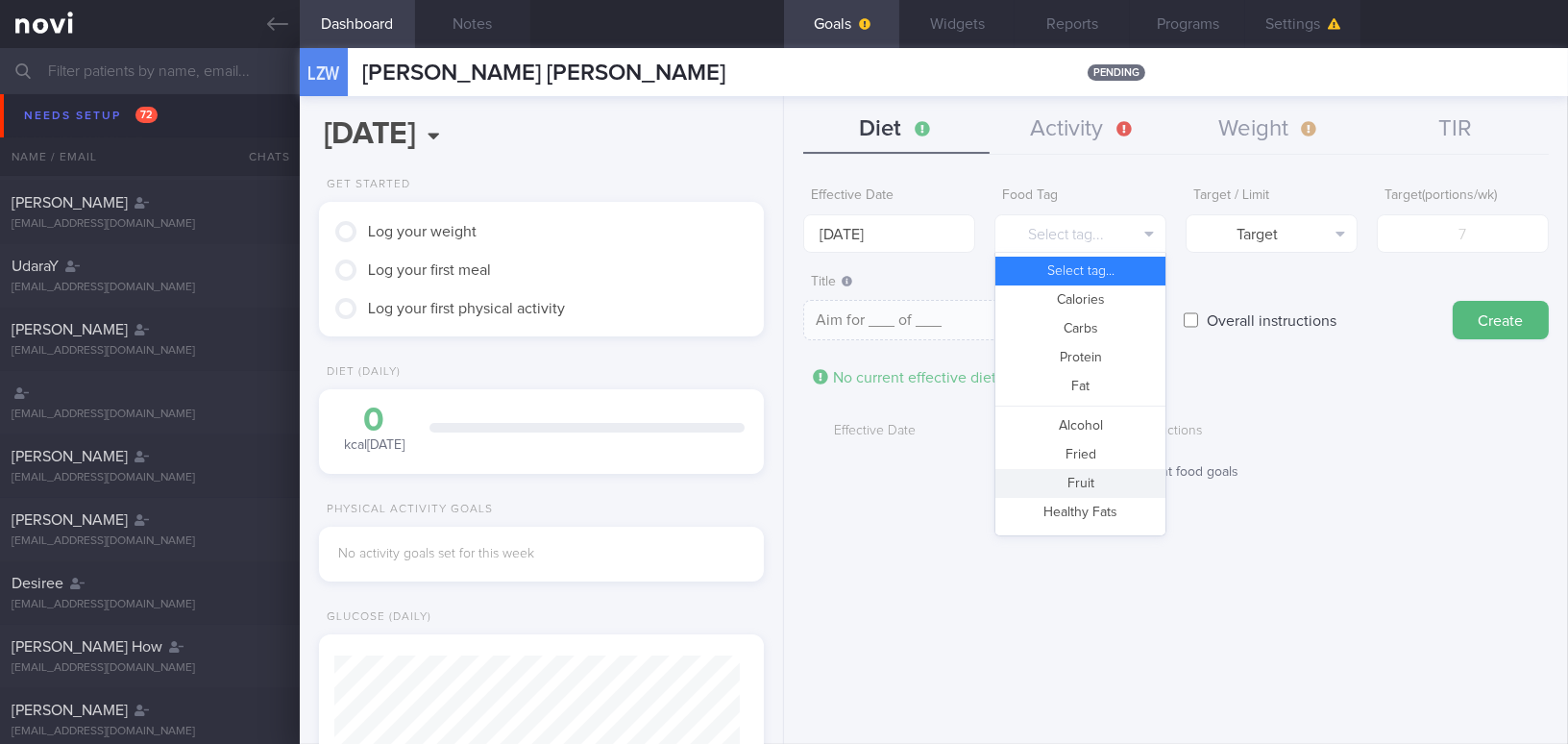 click on "Fruit" at bounding box center (1080, 484) 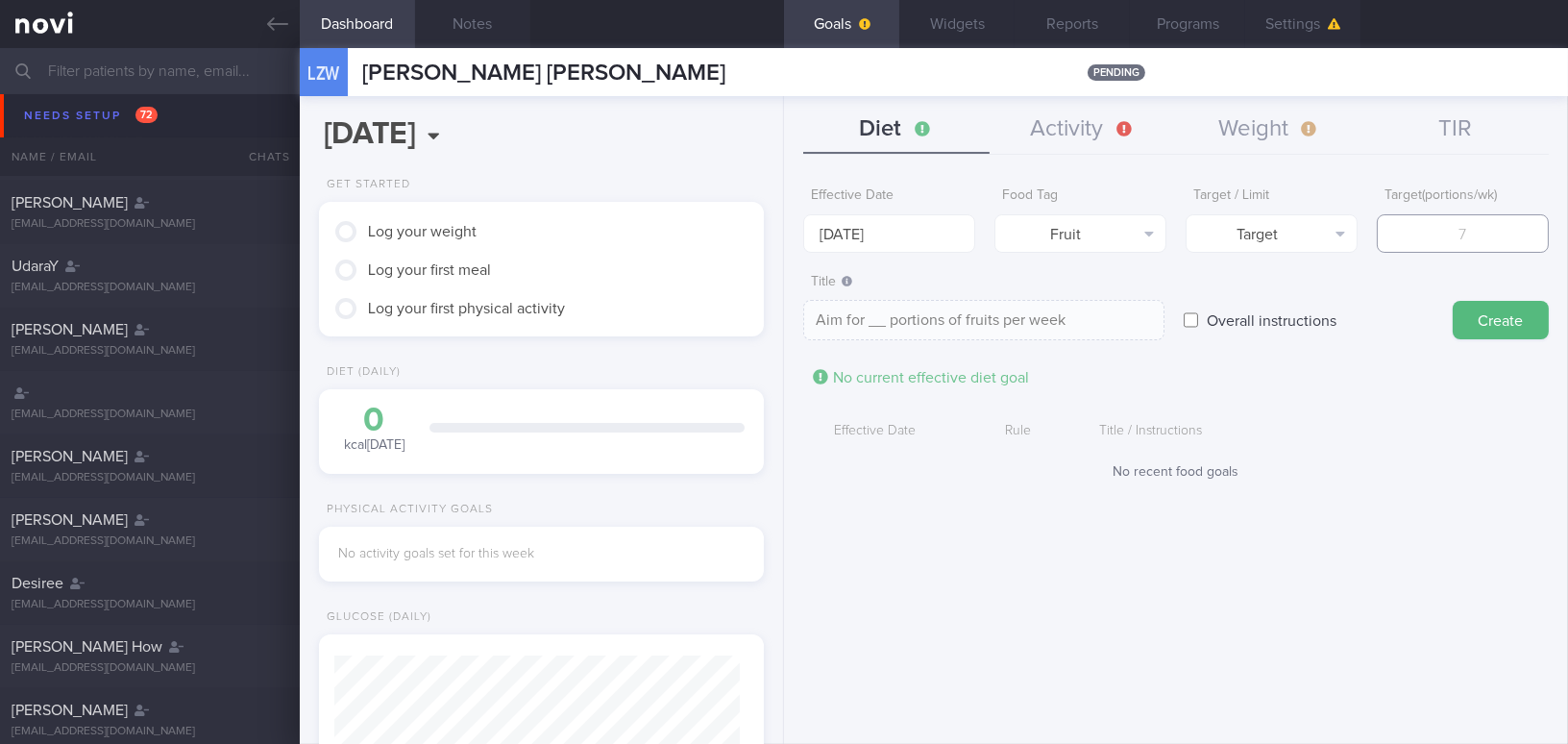 click at bounding box center (1462, 234) 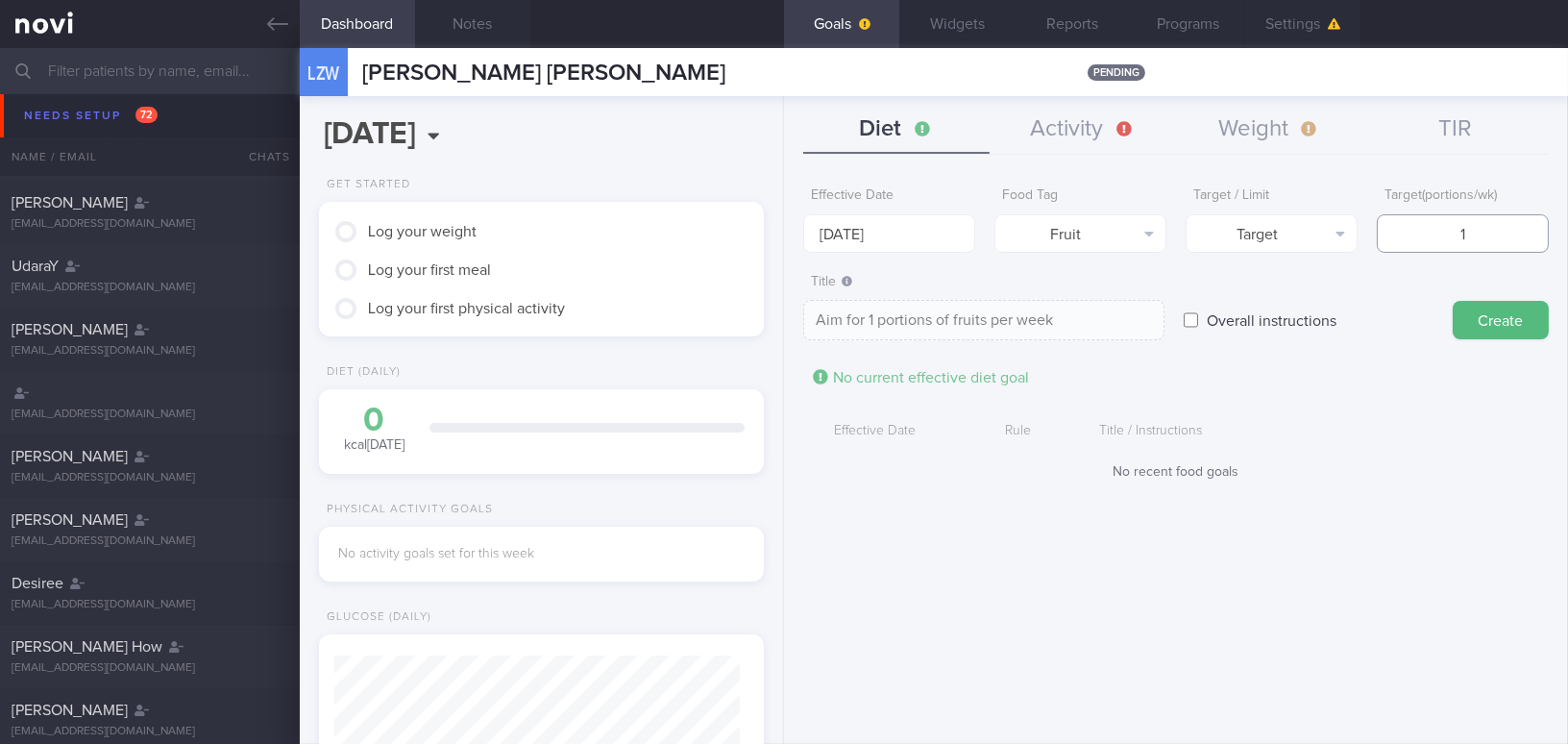 type on "14" 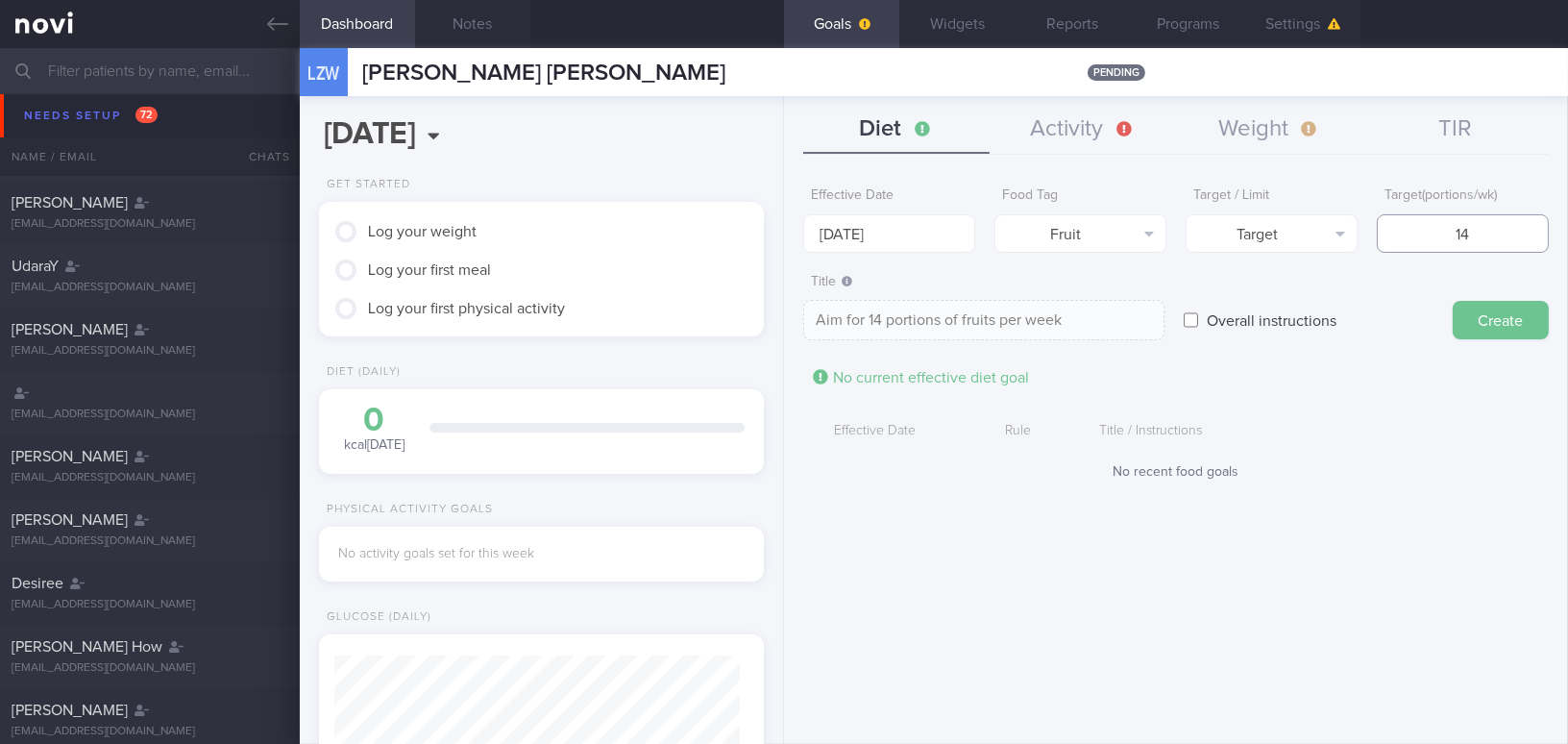 type on "14" 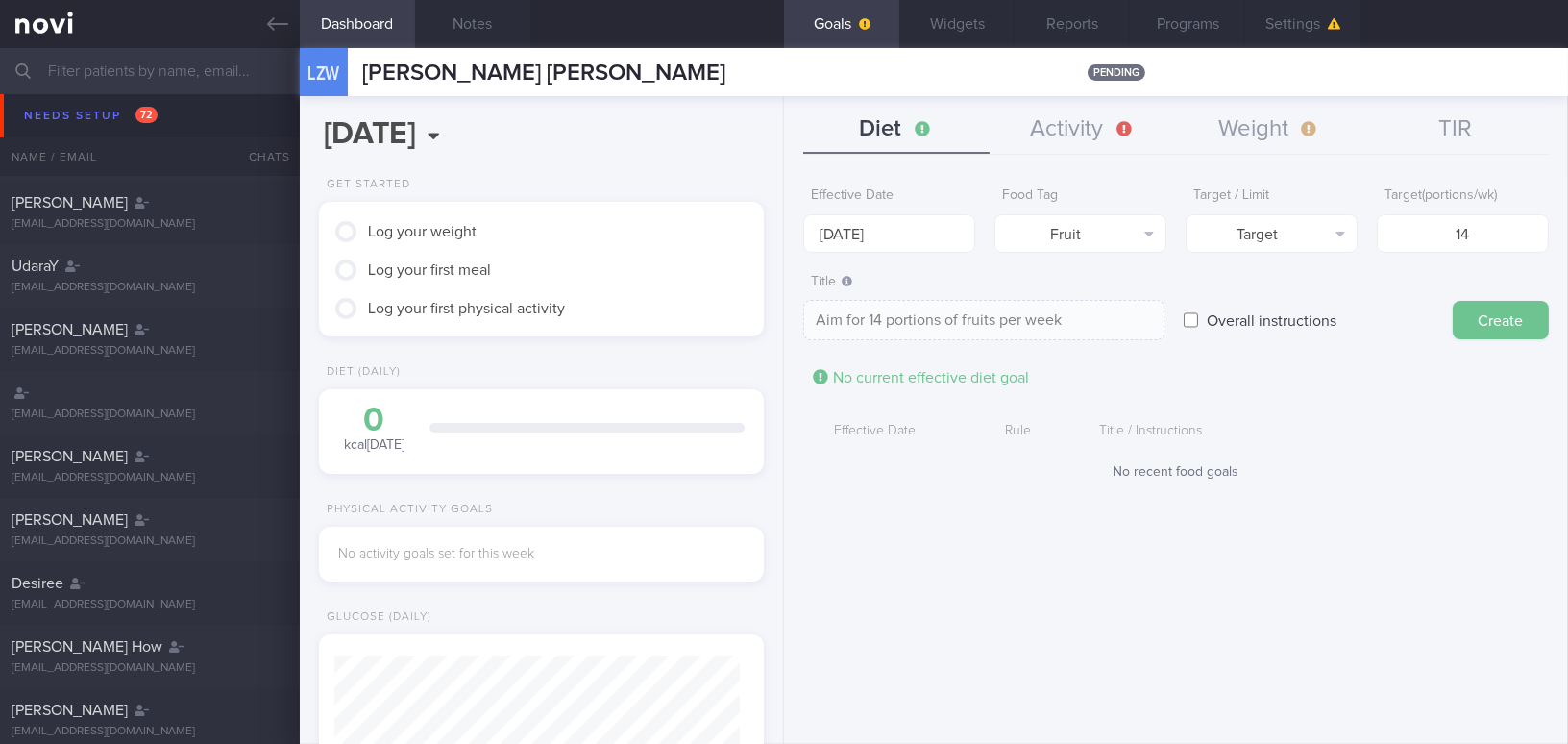 click on "Create" at bounding box center [1501, 320] 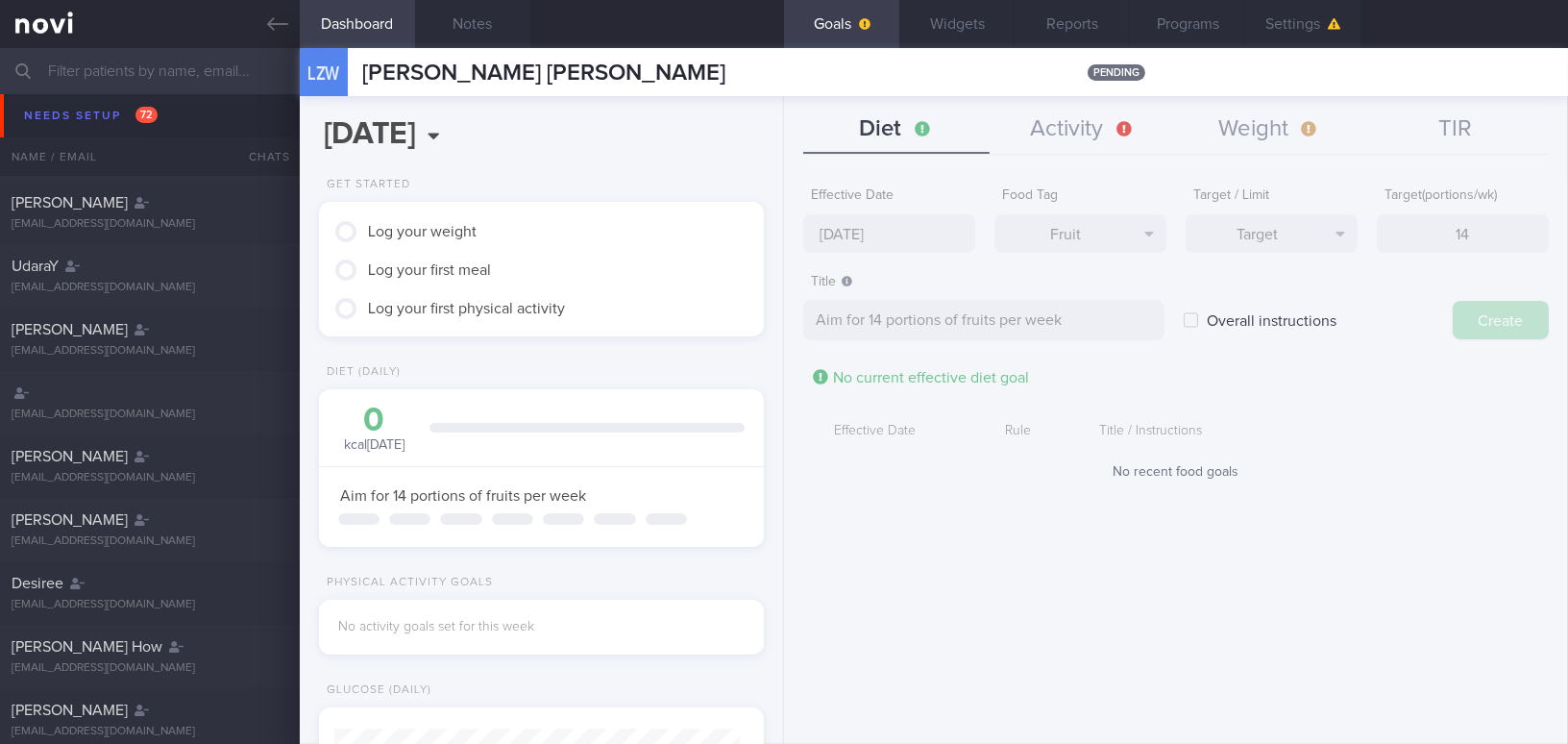 type on "[DATE]" 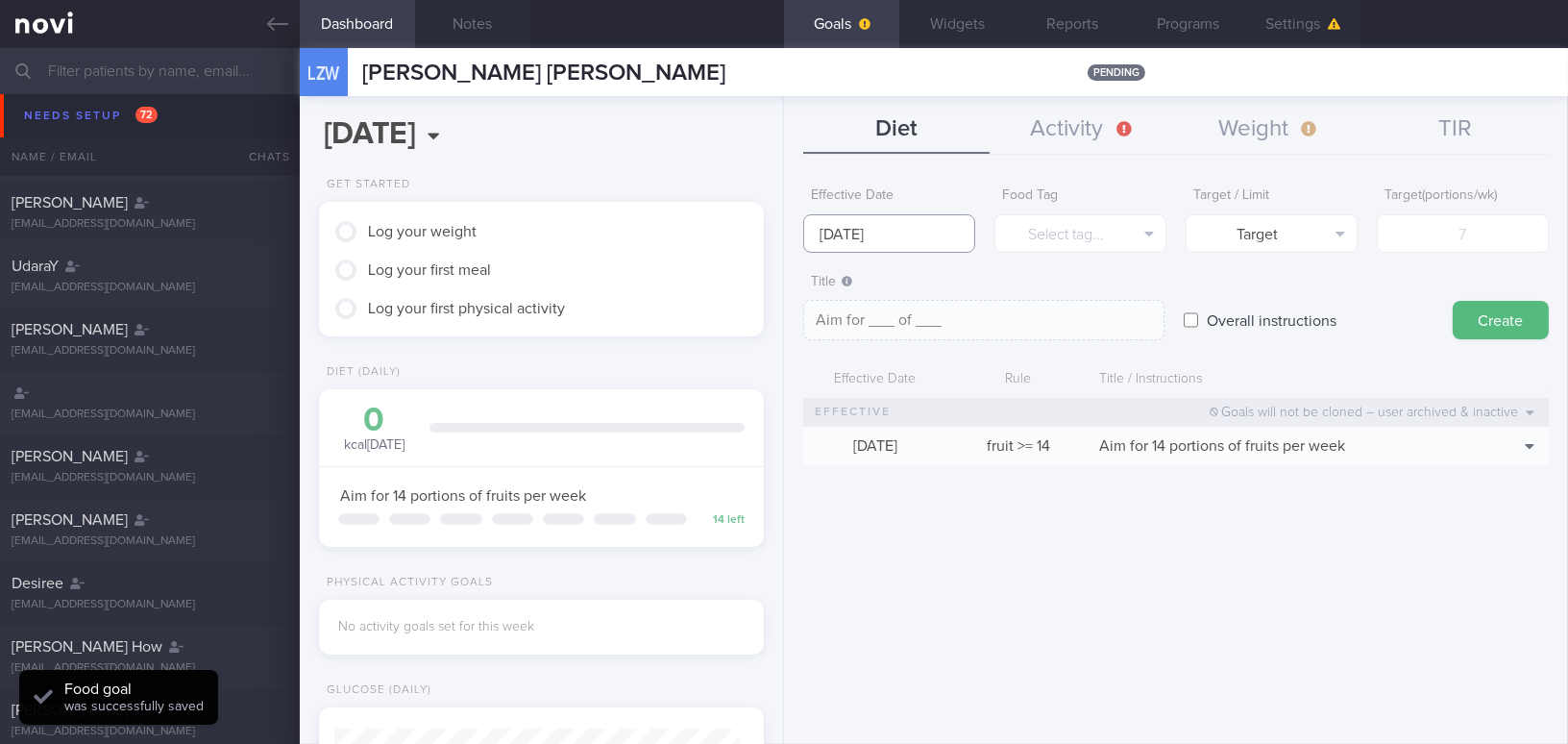 click on "[DATE]" at bounding box center (889, 234) 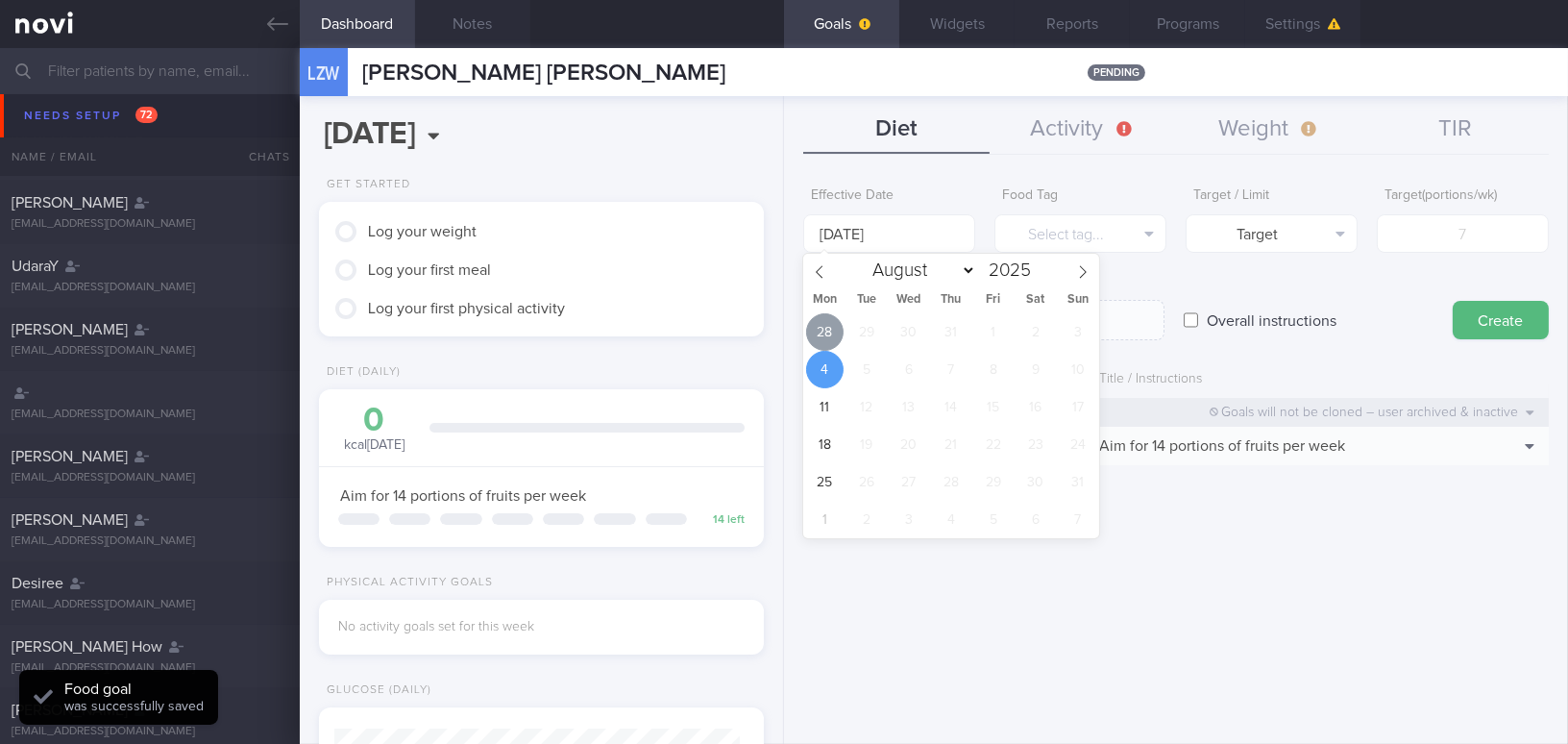 click on "28" at bounding box center (824, 332) 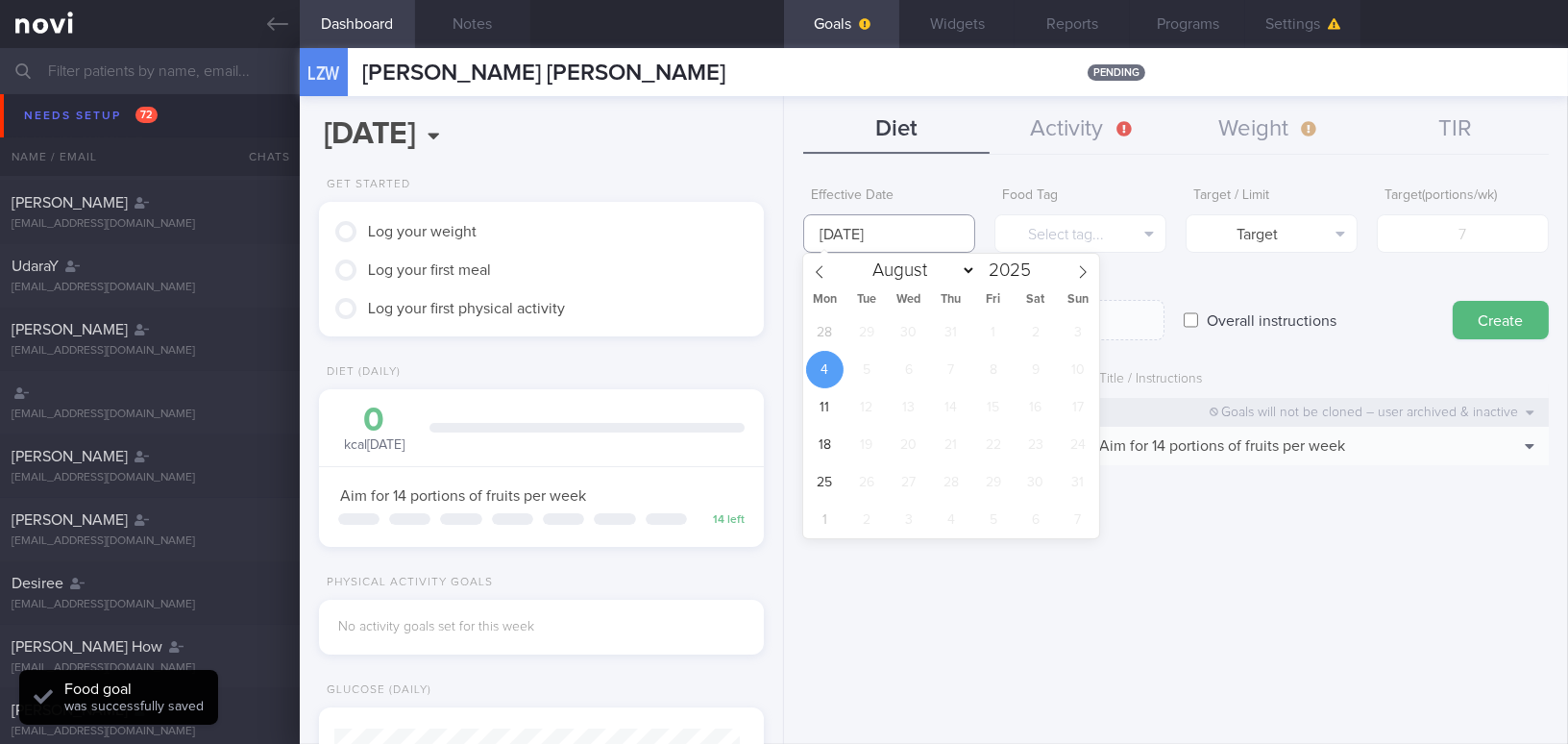 type on "[DATE]" 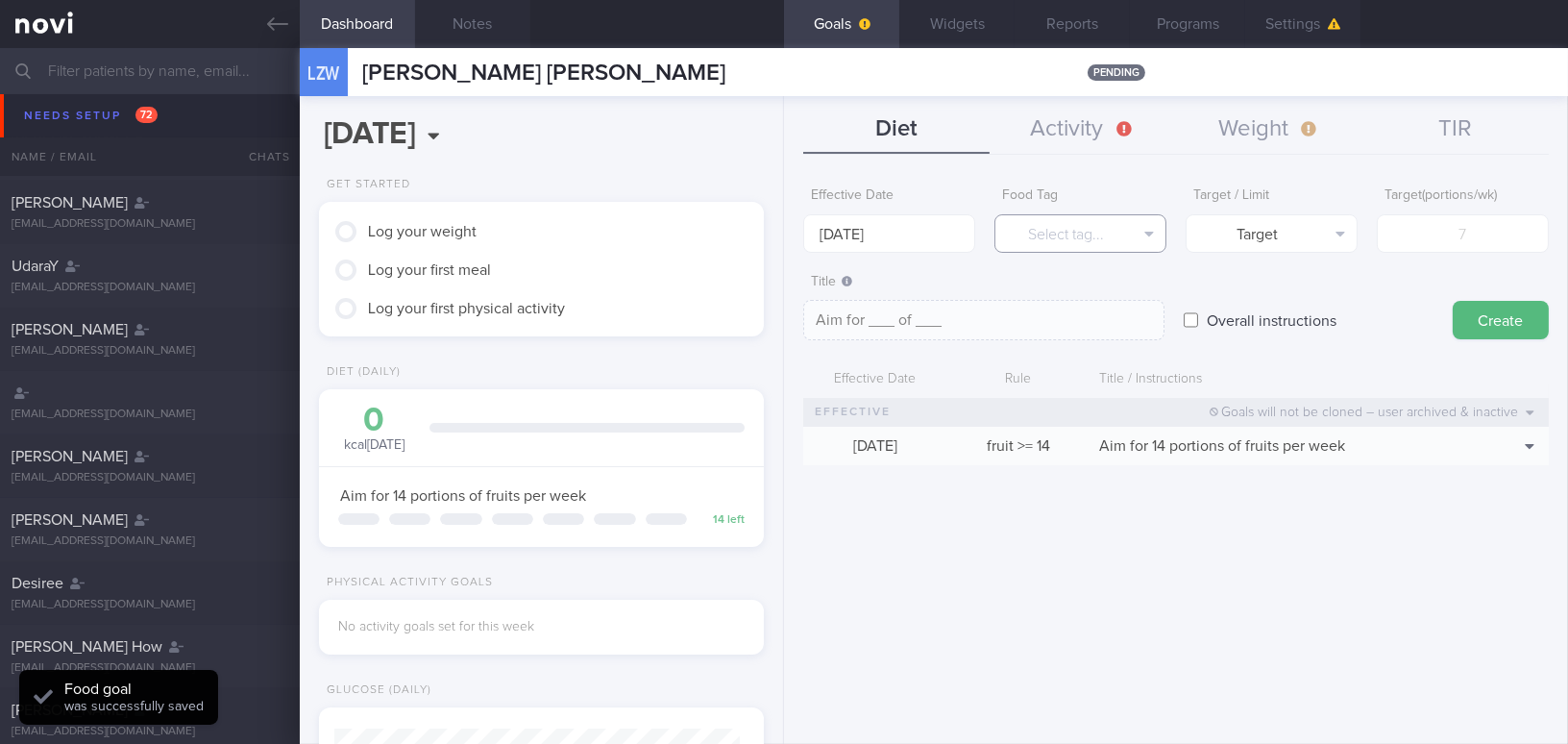 click on "Select tag..." at bounding box center [1080, 234] 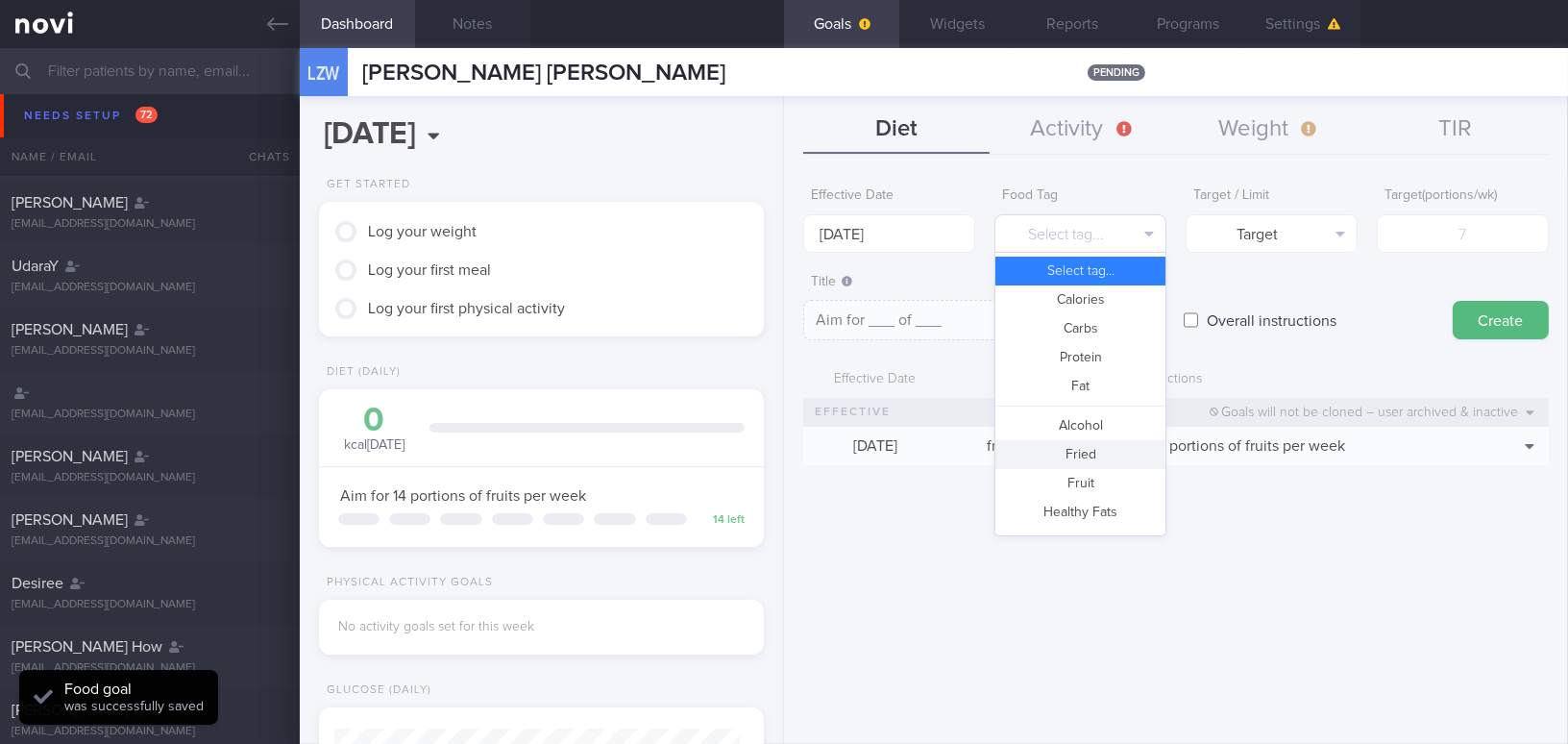 type 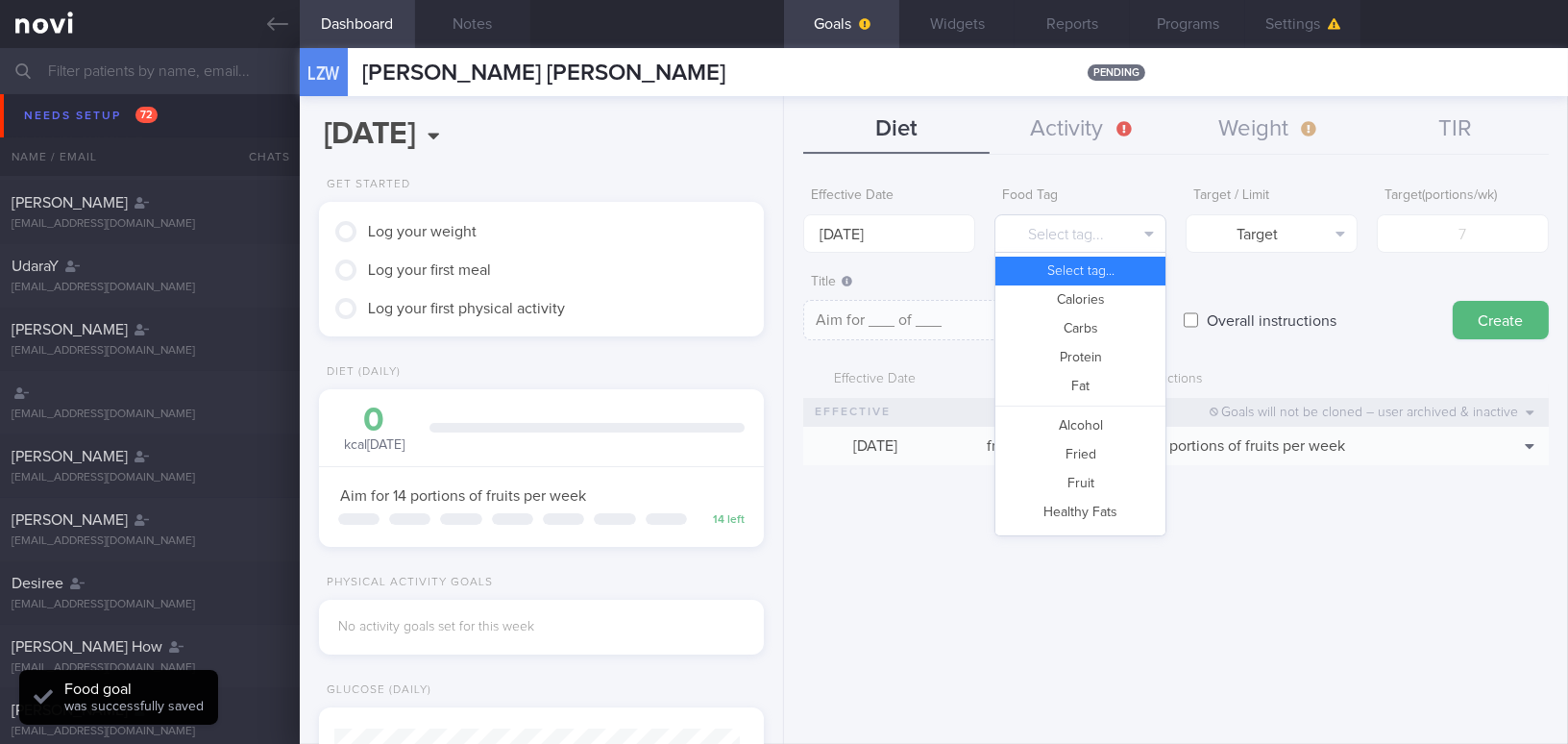 scroll, scrollTop: 509, scrollLeft: 0, axis: vertical 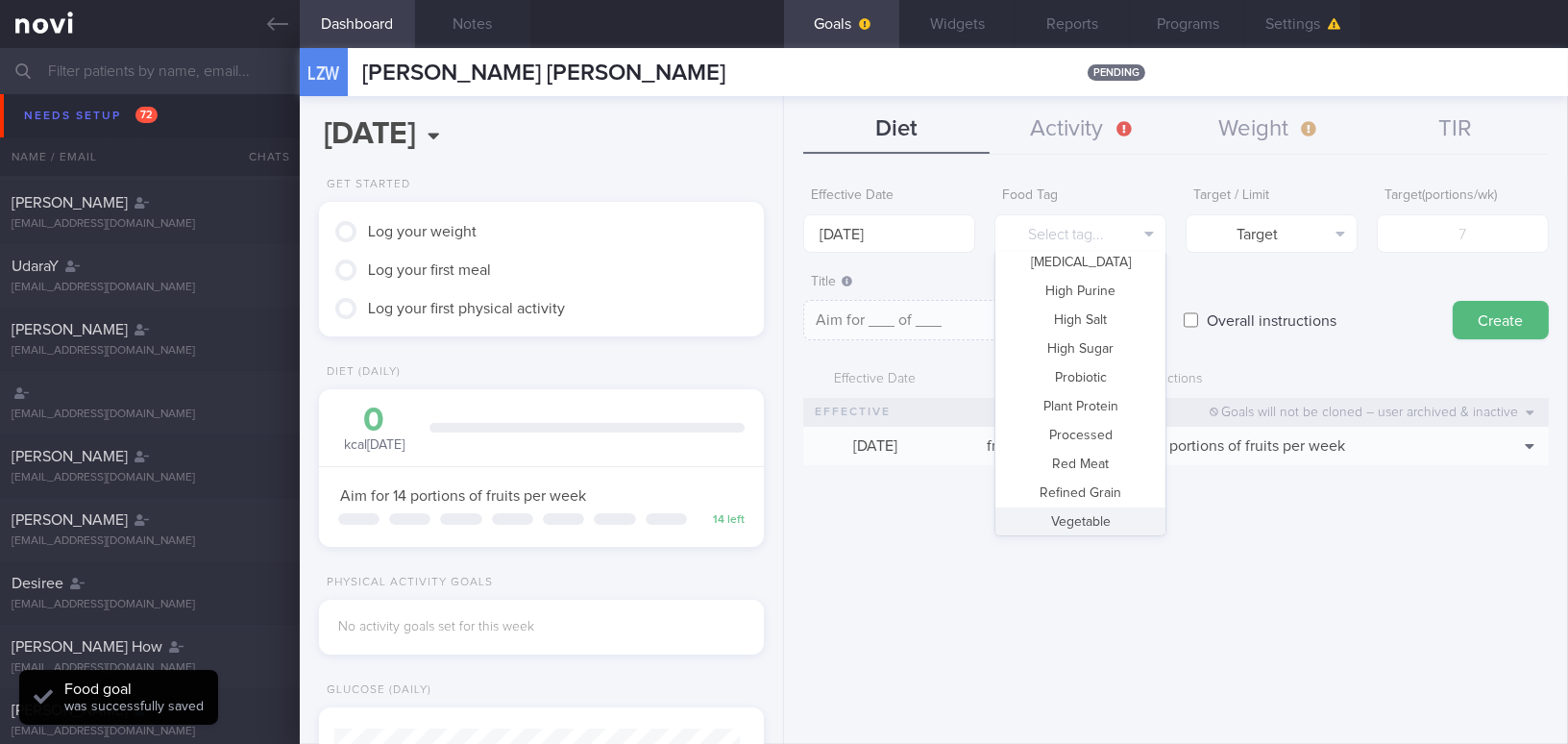 click on "Vegetable" at bounding box center (1080, 522) 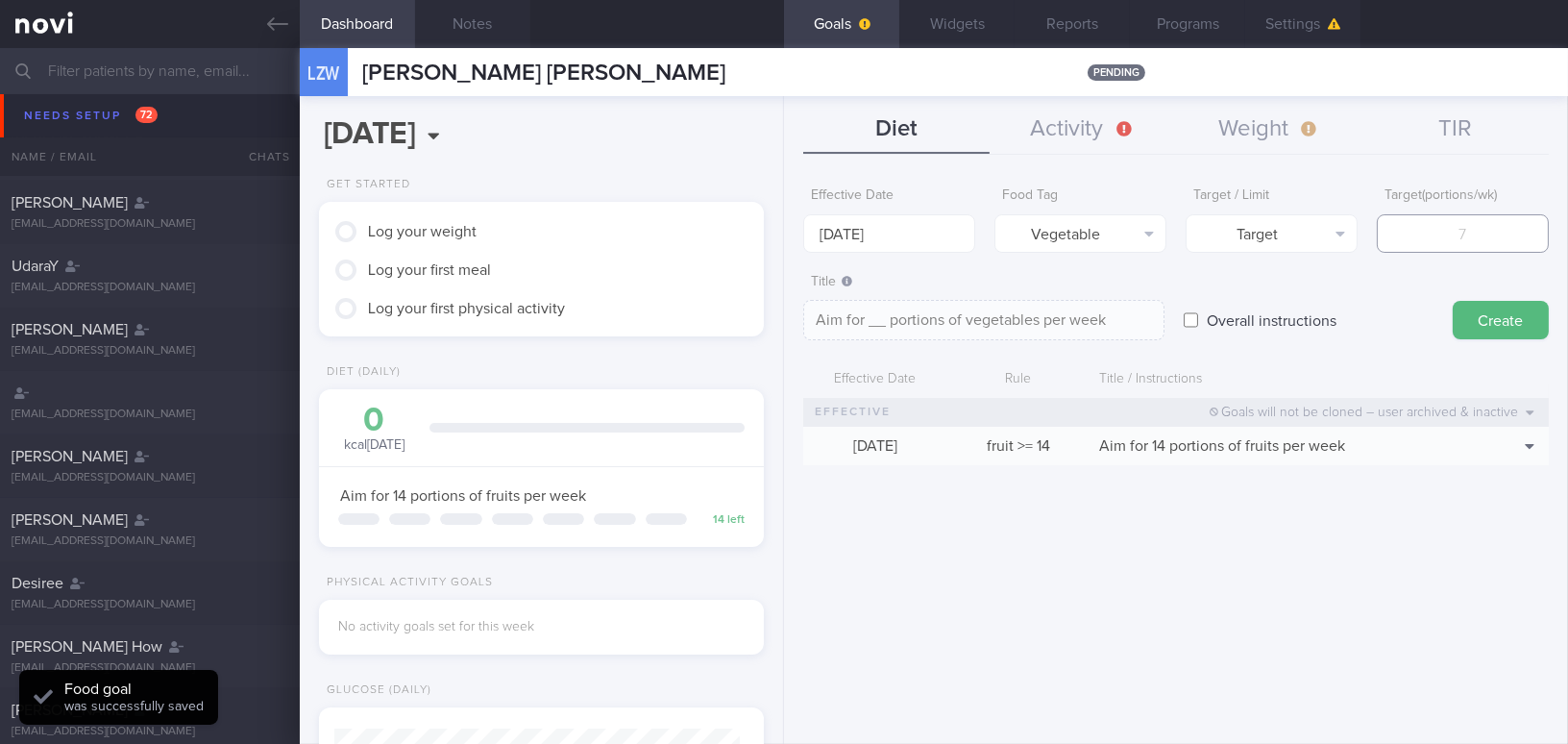 click at bounding box center (1462, 234) 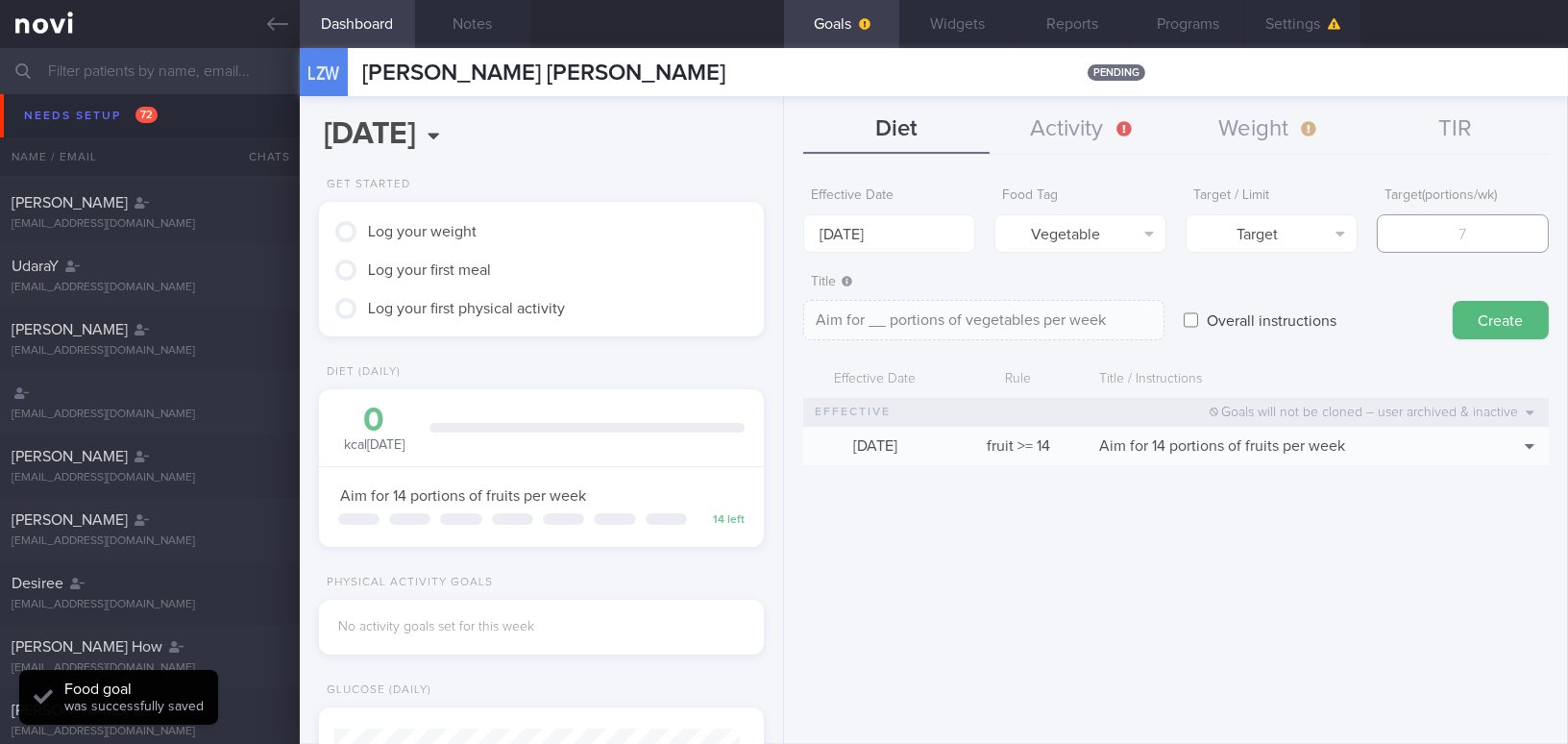 type on "1" 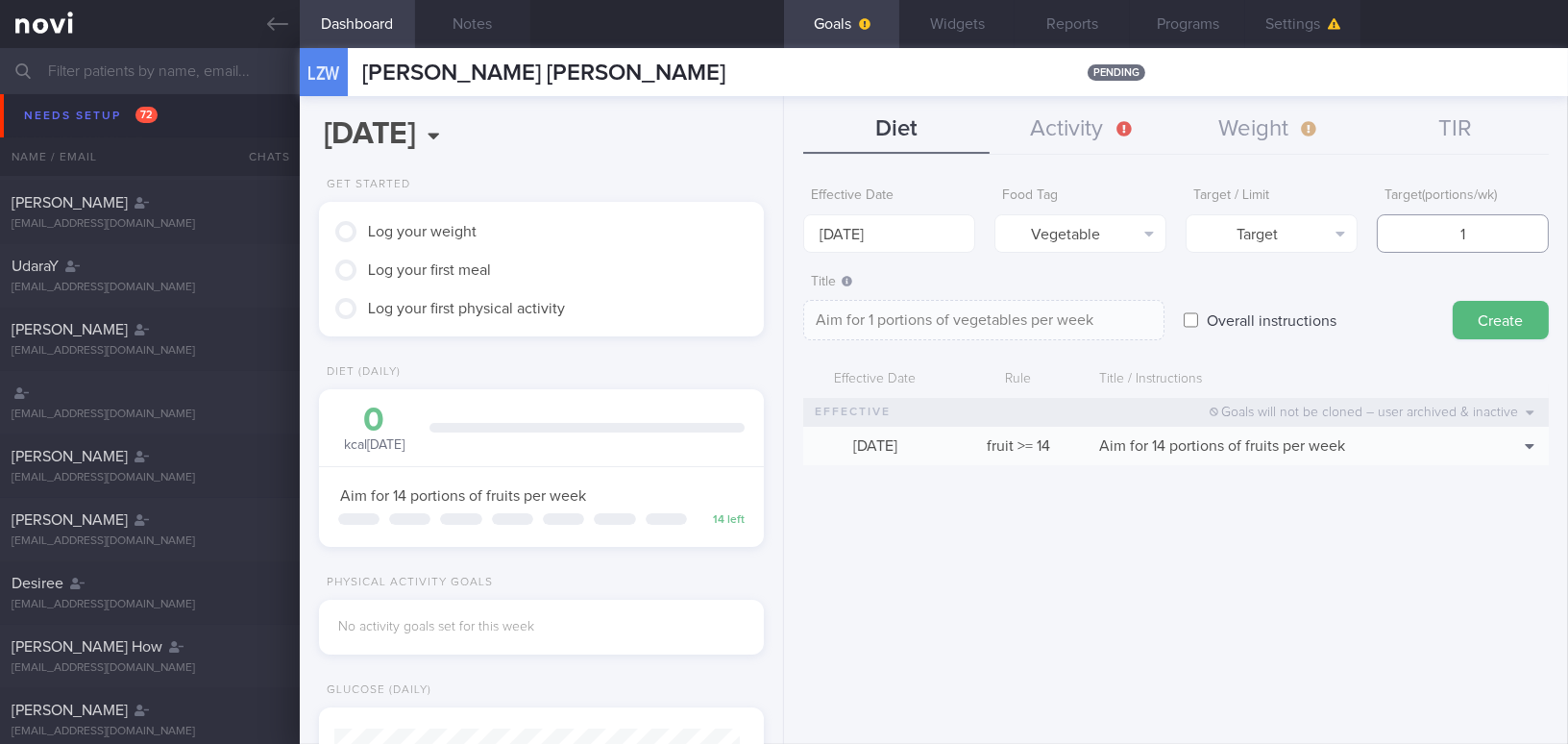 type on "14" 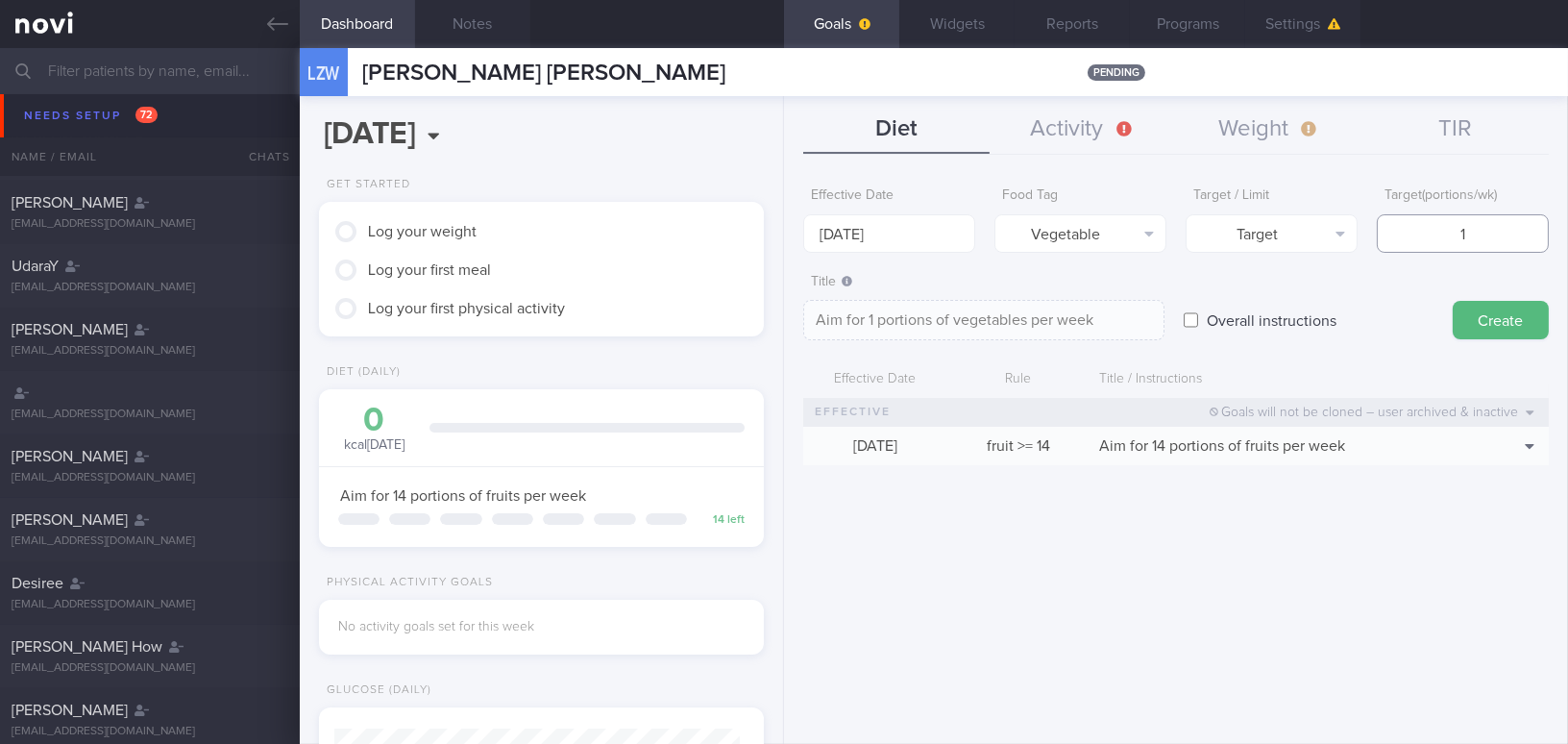 type on "Aim for 14 portions of vegetables per week" 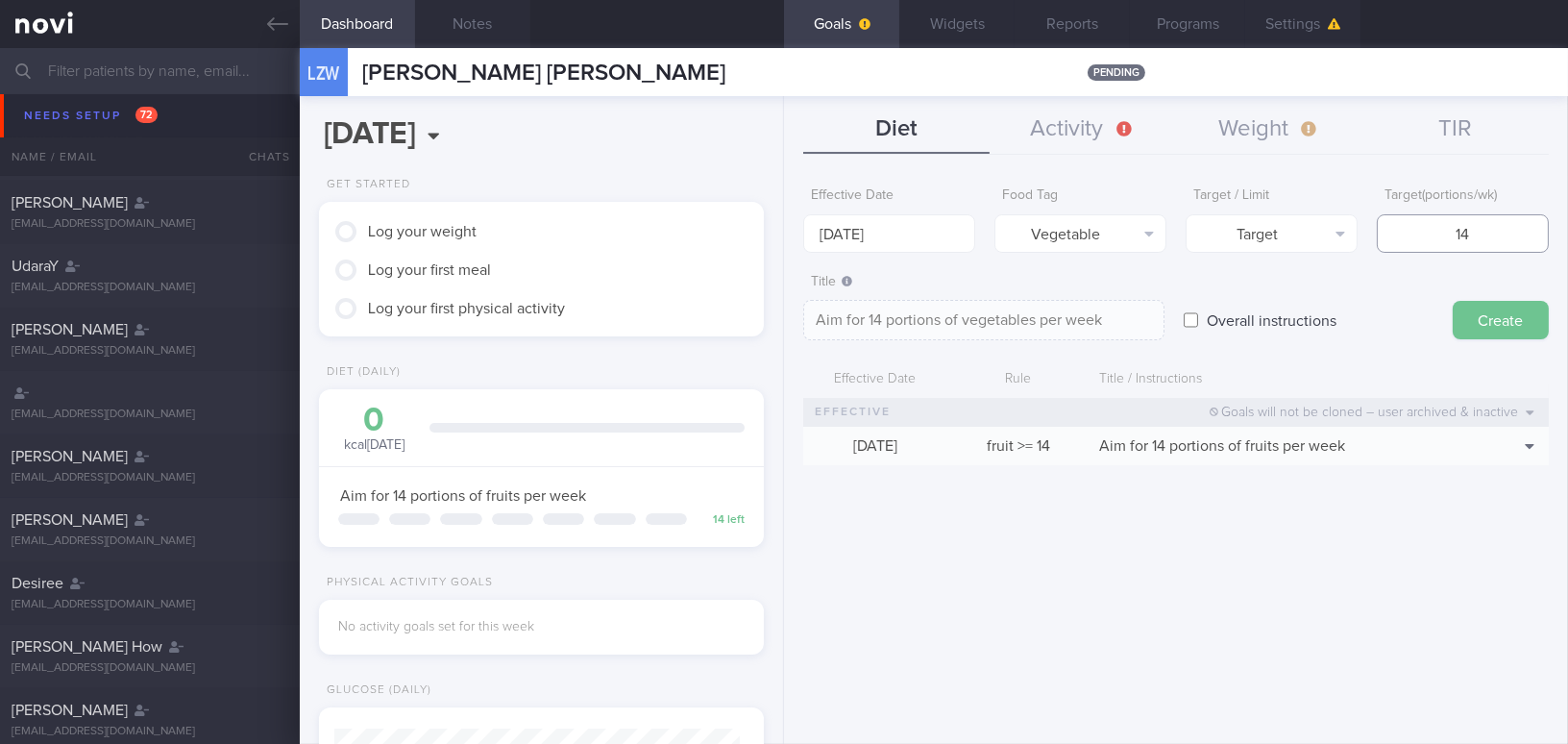 type on "14" 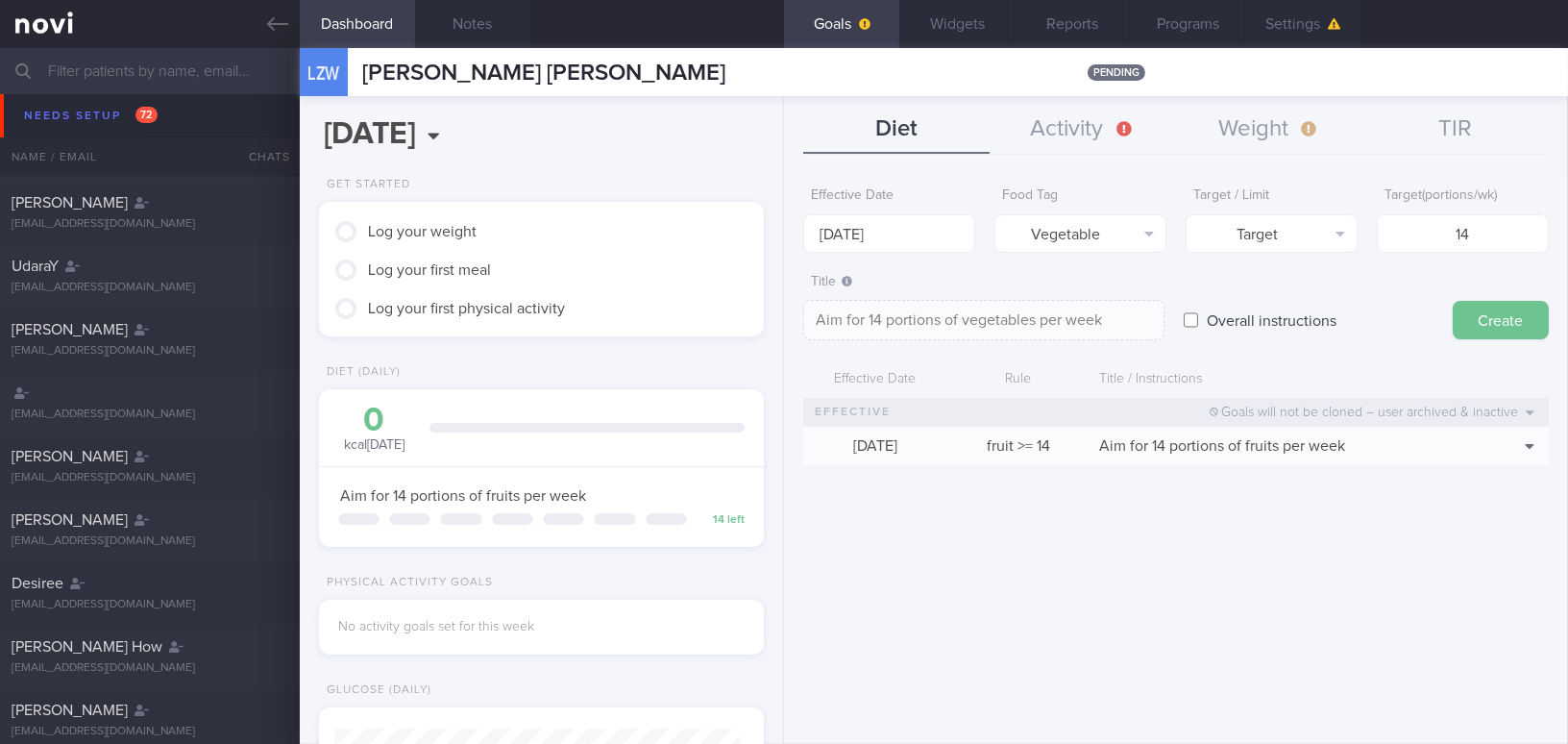 click on "Create" at bounding box center [1501, 320] 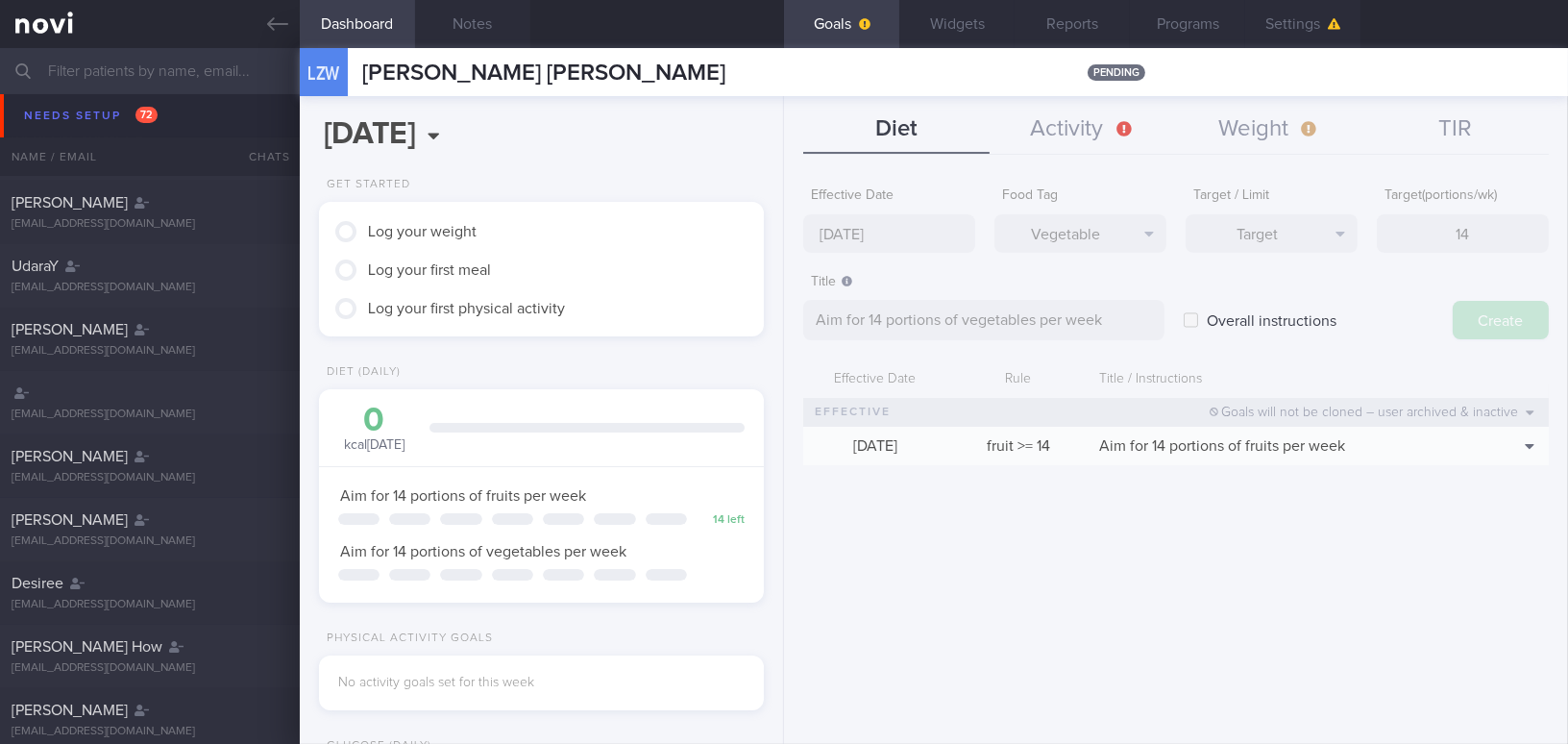 type on "[DATE]" 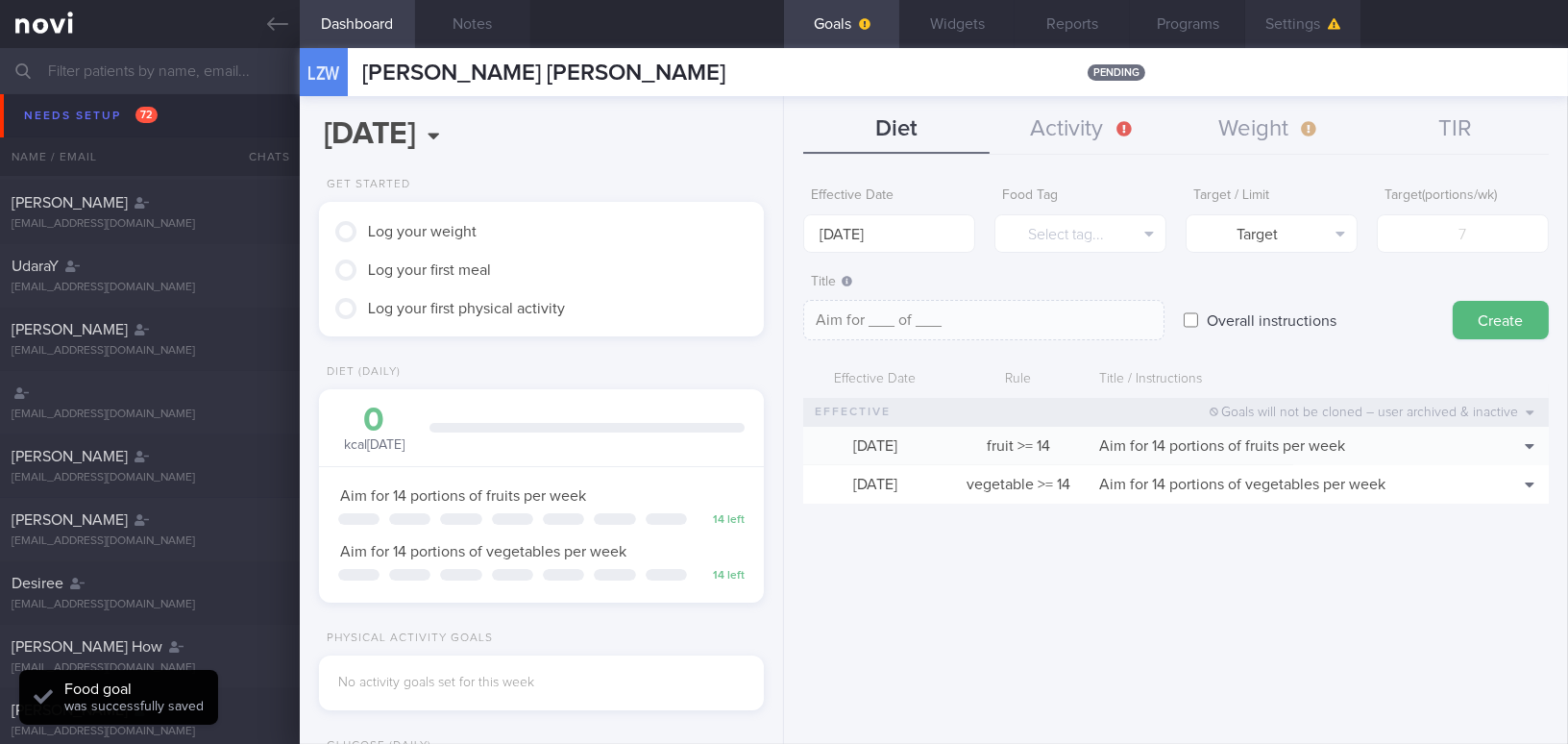 click on "Settings" at bounding box center [1303, 24] 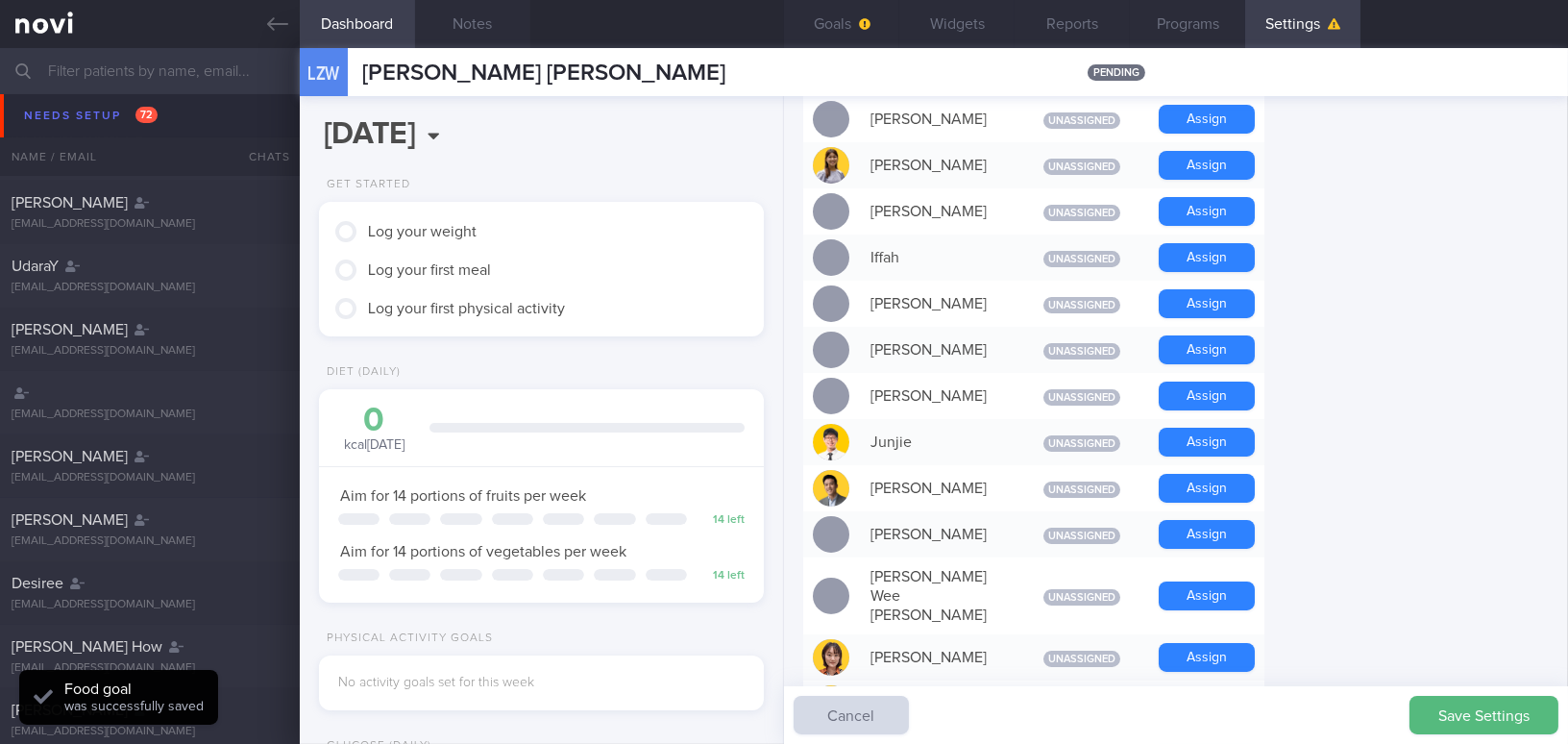 scroll, scrollTop: 1135, scrollLeft: 0, axis: vertical 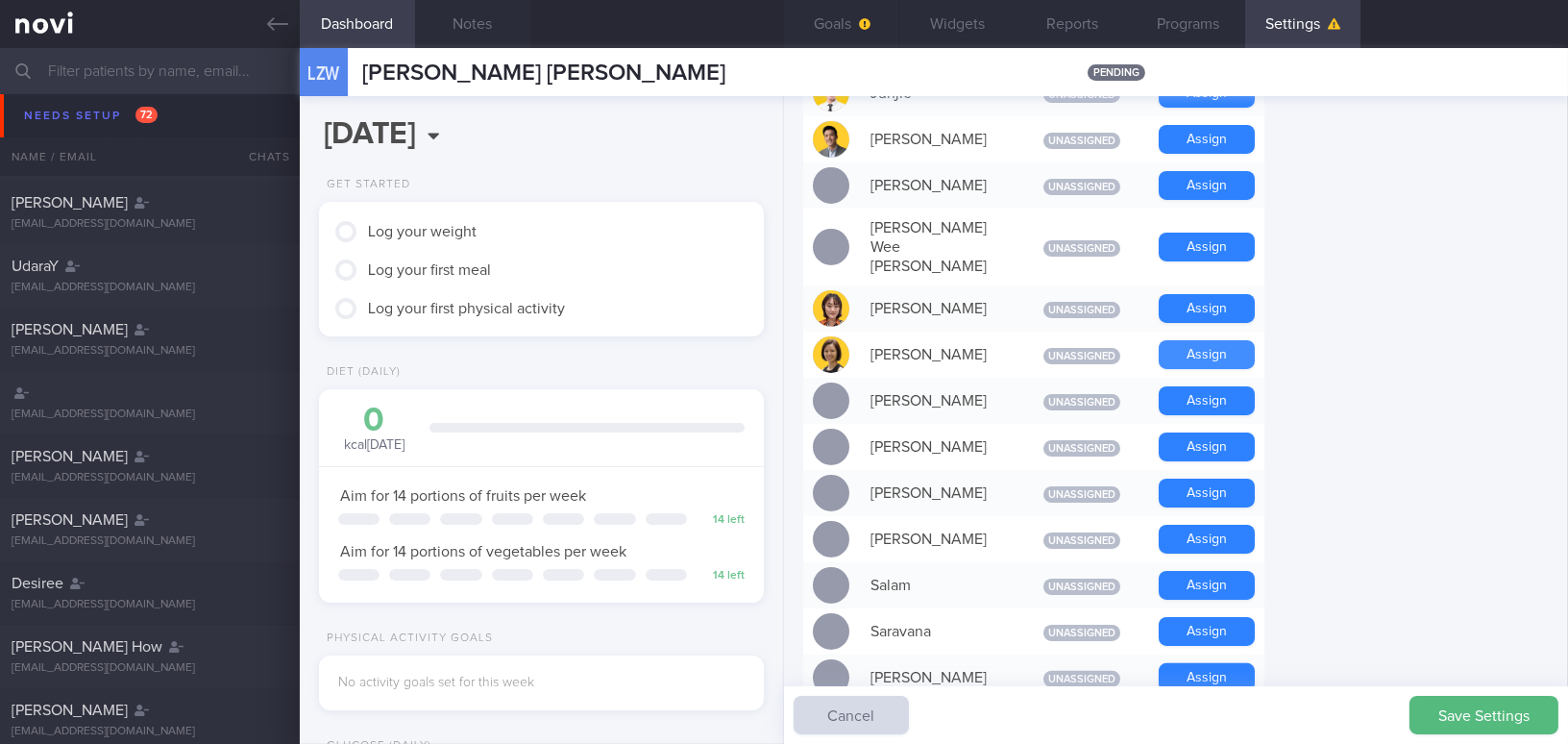 click on "Assign" at bounding box center (1207, 355) 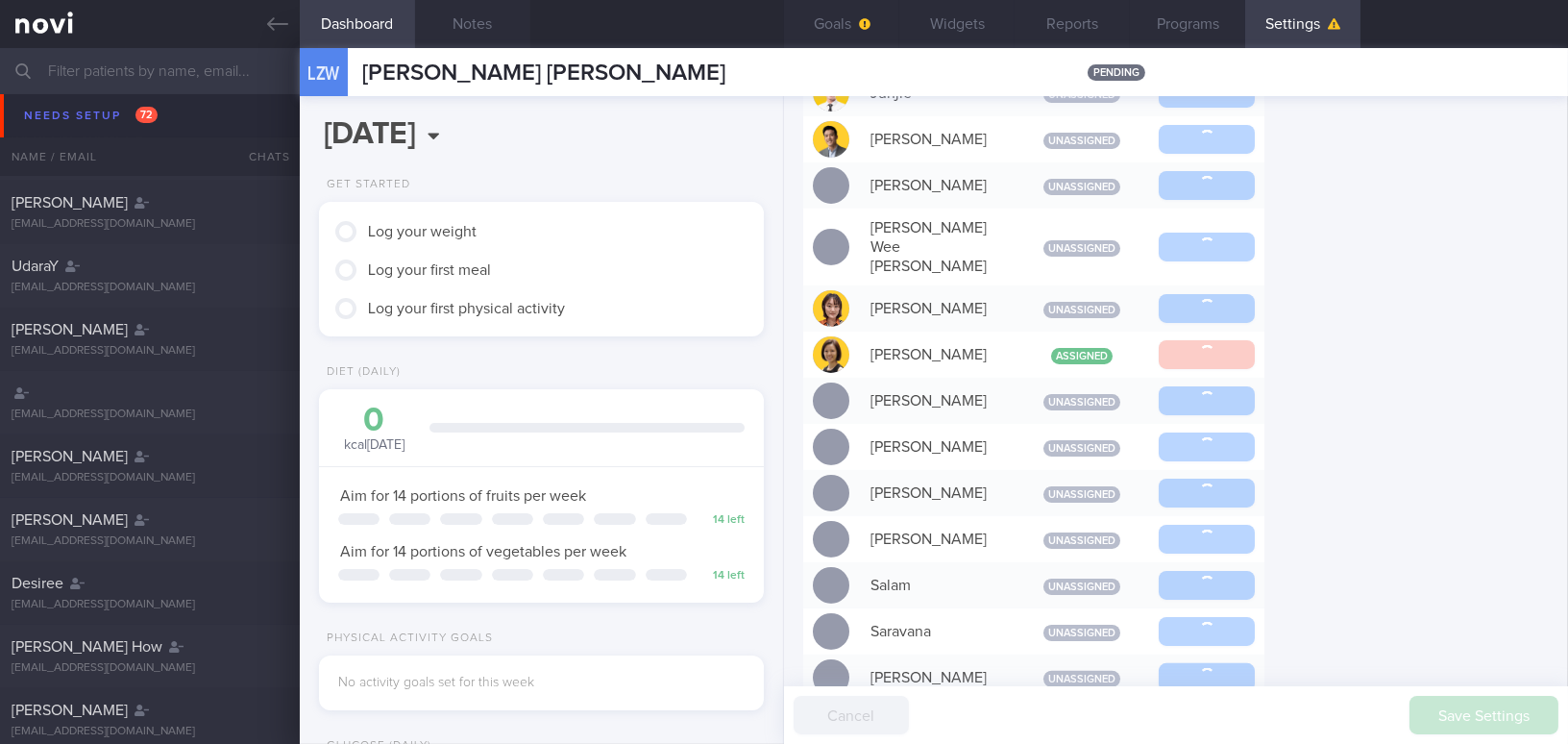 scroll, scrollTop: 1096, scrollLeft: 0, axis: vertical 